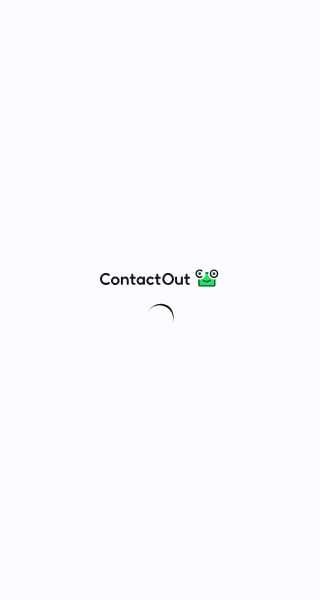 scroll, scrollTop: 0, scrollLeft: 0, axis: both 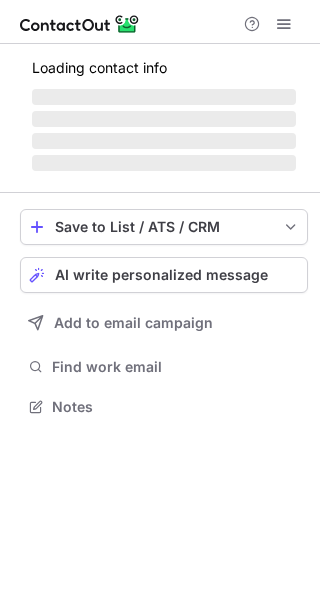 click on "Find work email" at bounding box center (176, 367) 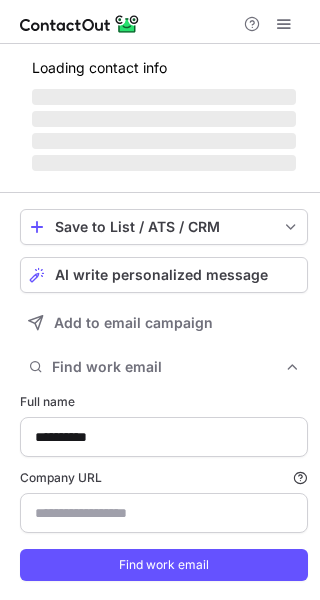 scroll, scrollTop: 10, scrollLeft: 10, axis: both 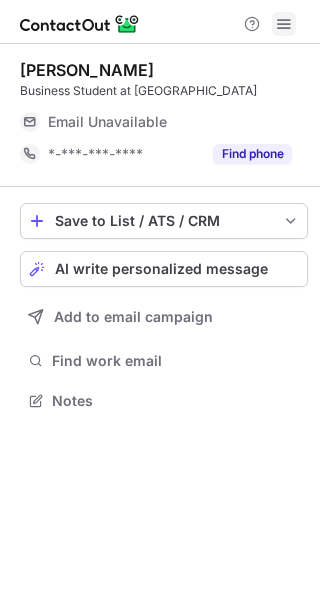 click at bounding box center (284, 24) 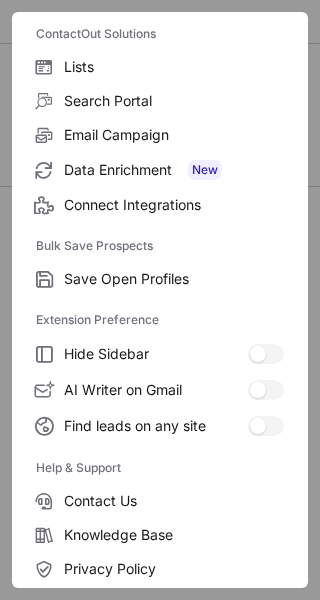 scroll, scrollTop: 233, scrollLeft: 0, axis: vertical 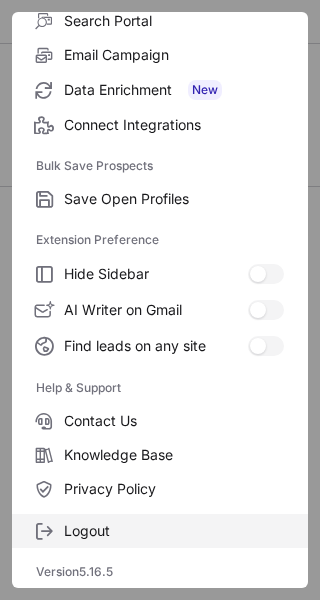 click on "Logout" at bounding box center (160, 531) 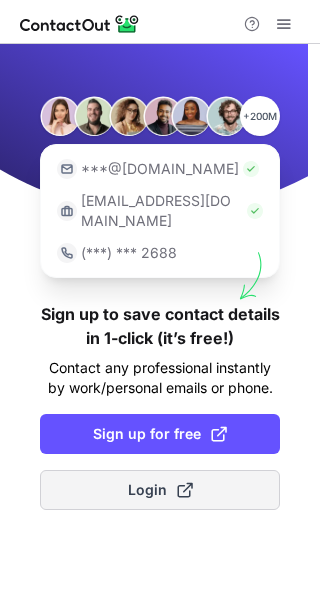 click on "Login" at bounding box center (160, 490) 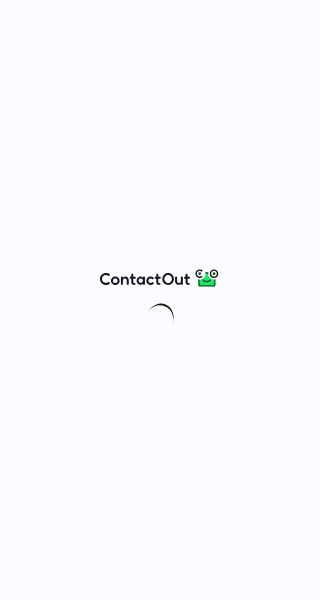 scroll, scrollTop: 0, scrollLeft: 0, axis: both 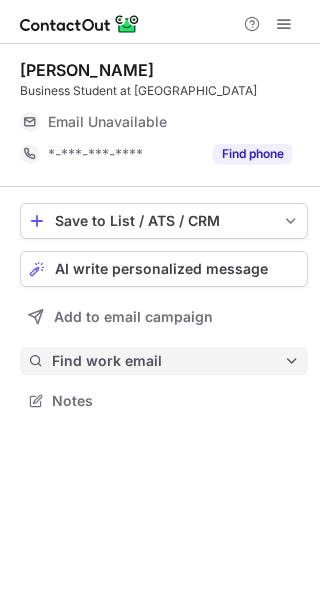 click on "Find work email" at bounding box center [168, 361] 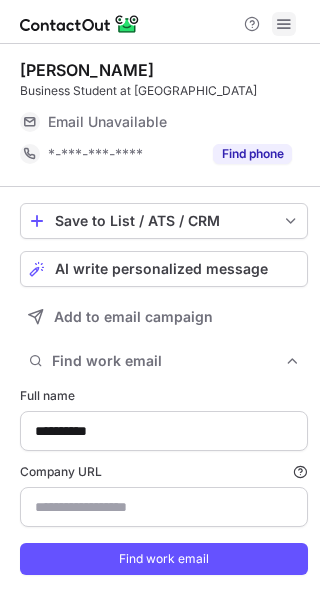 click at bounding box center [284, 24] 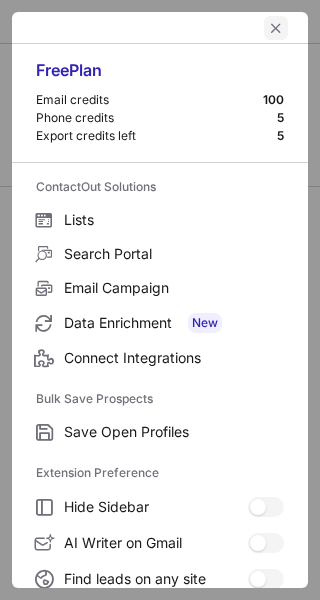 click at bounding box center [276, 28] 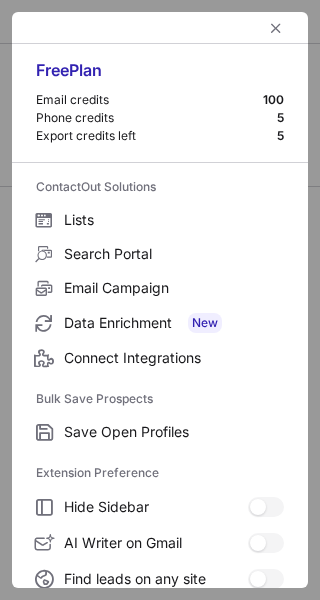 click at bounding box center [252, 24] 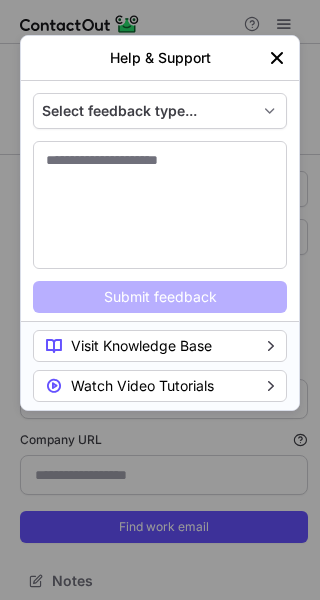 click on "Help & Support Select feedback type... I need help using ContactOut I need help with my account I need to report an issue Submit feedback Visit Knowledge Base Watch Video Tutorials" at bounding box center (160, 300) 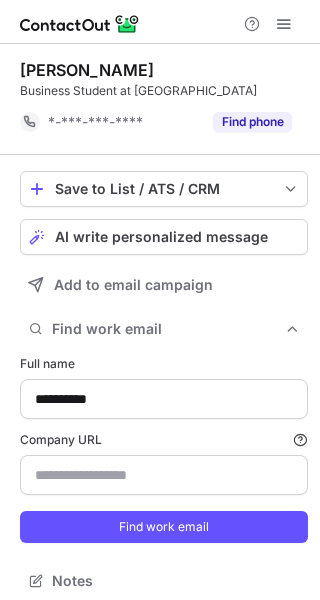 click on "**********" at bounding box center [164, 449] 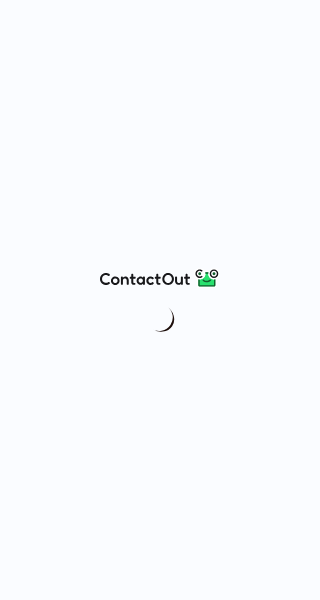 scroll, scrollTop: 0, scrollLeft: 0, axis: both 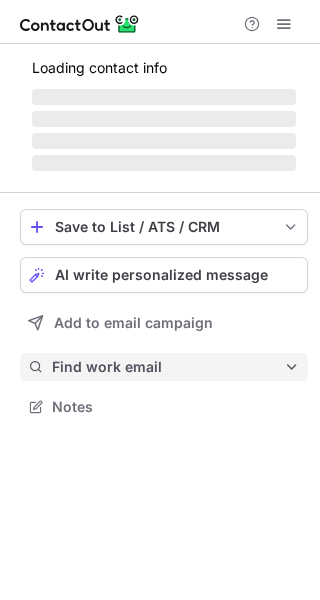 click on "Find work email" at bounding box center [164, 367] 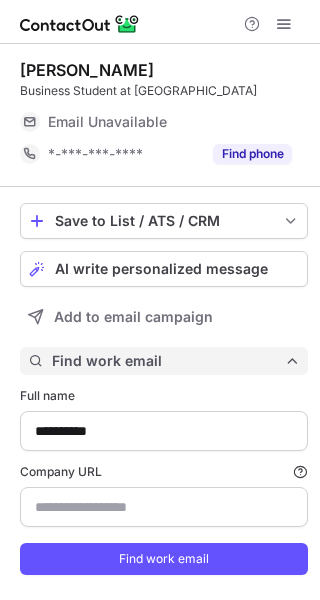 scroll, scrollTop: 10, scrollLeft: 10, axis: both 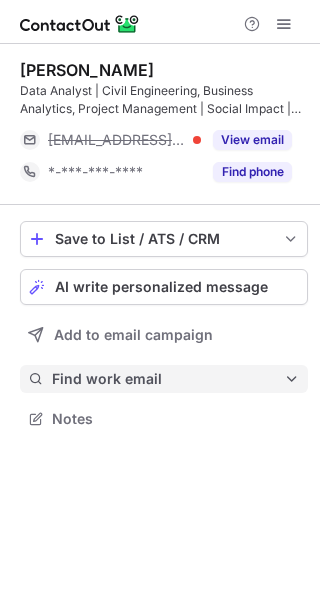 click on "Find work email" at bounding box center [168, 379] 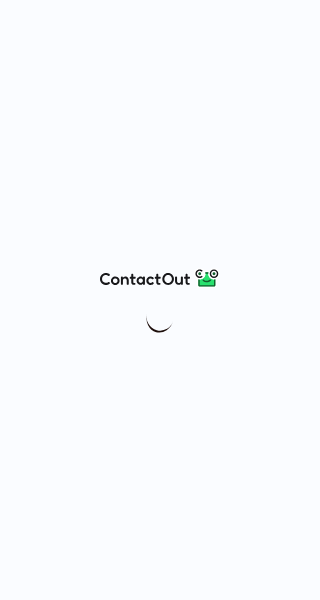scroll, scrollTop: 0, scrollLeft: 0, axis: both 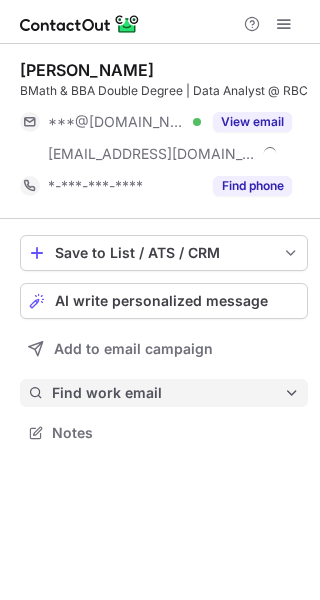 click on "Save to List / ATS / CRM List Select Lever Connect Greenhouse Connect Salesforce Connect Hubspot Connect Bullhorn Connect Zapier (100+ Applications) Connect Request a new integration AI write personalized message Add to email campaign Find work email Notes" at bounding box center (164, 341) 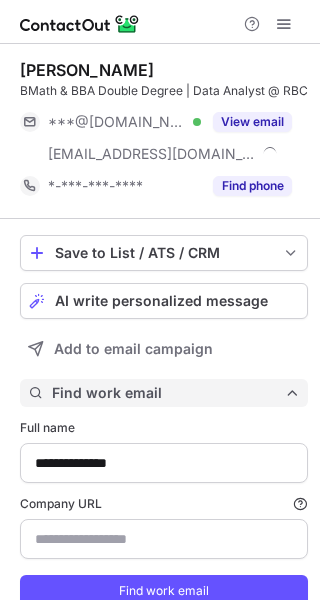 scroll, scrollTop: 10, scrollLeft: 10, axis: both 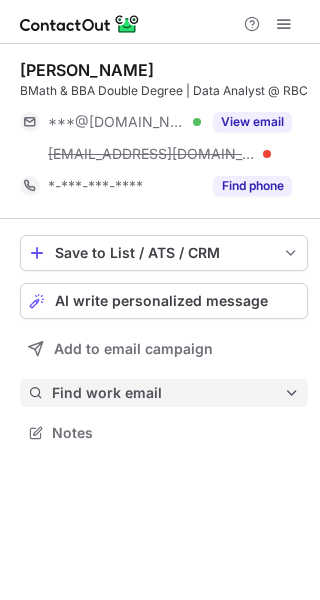 click on "Find work email" at bounding box center (168, 393) 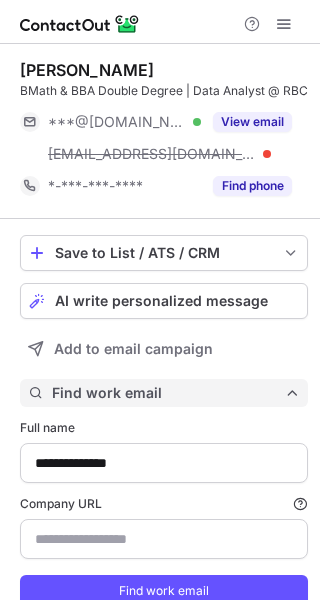 scroll, scrollTop: 10, scrollLeft: 10, axis: both 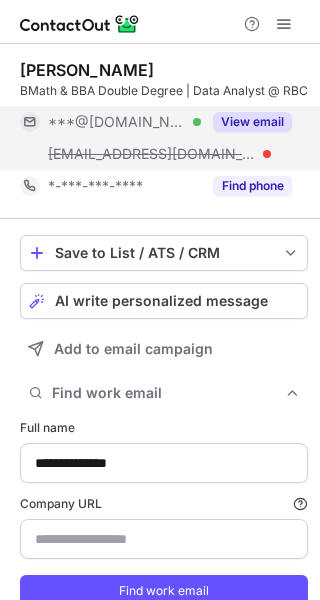 click on "View email" at bounding box center (246, 122) 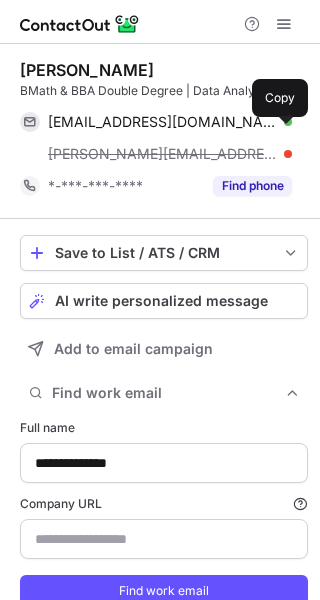 click on "jennifer245tsang@gmail.com Verified Copy" at bounding box center (156, 122) 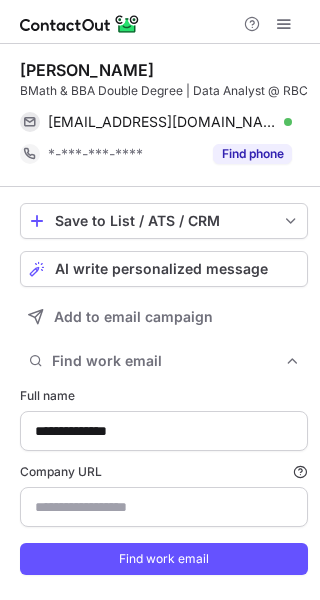 scroll, scrollTop: 617, scrollLeft: 306, axis: both 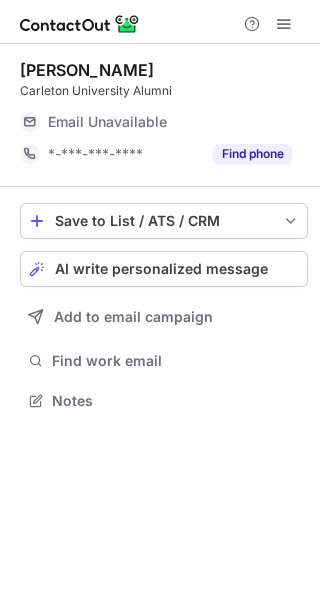 click on "Save to List / ATS / CRM List Select Lever Connect Greenhouse Connect Salesforce Connect Hubspot Connect Bullhorn Connect Zapier (100+ Applications) Connect Request a new integration AI write personalized message Add to email campaign Find work email Notes" at bounding box center (164, 309) 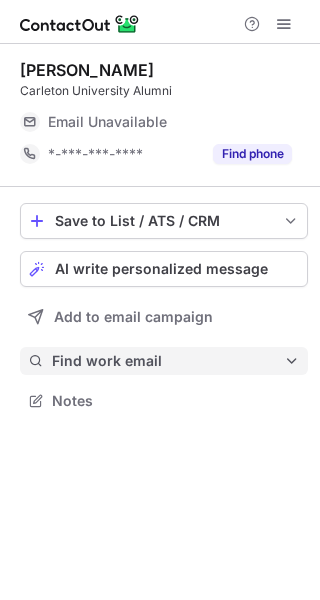 click on "Find work email" at bounding box center [168, 361] 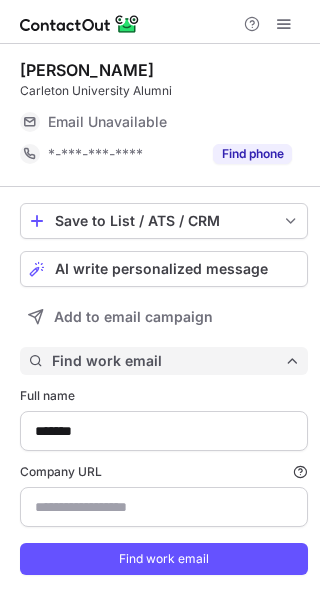 click on "Find work email" at bounding box center [168, 361] 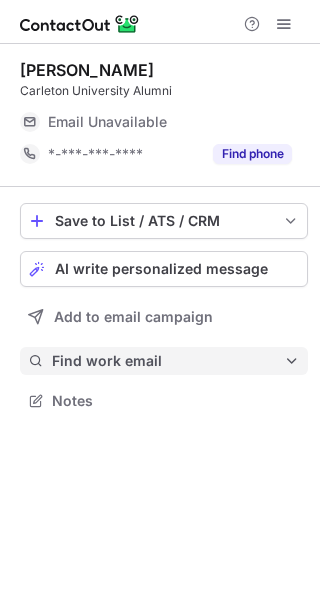 click on "Find work email" at bounding box center [168, 361] 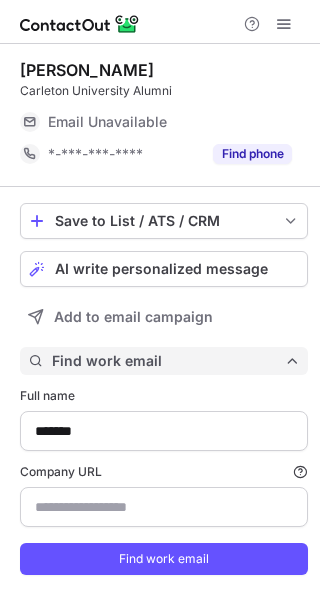 scroll, scrollTop: 10, scrollLeft: 10, axis: both 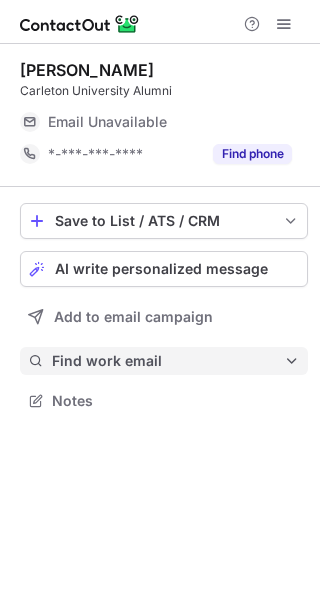 click on "Find work email" at bounding box center (168, 361) 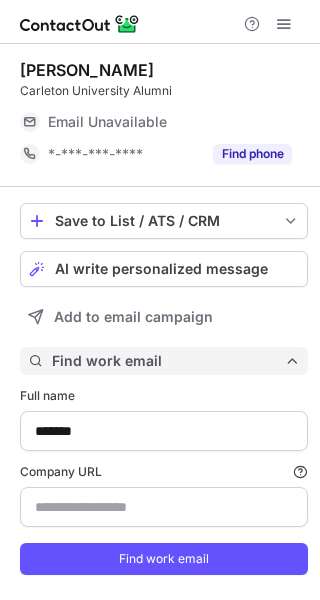 scroll, scrollTop: 10, scrollLeft: 10, axis: both 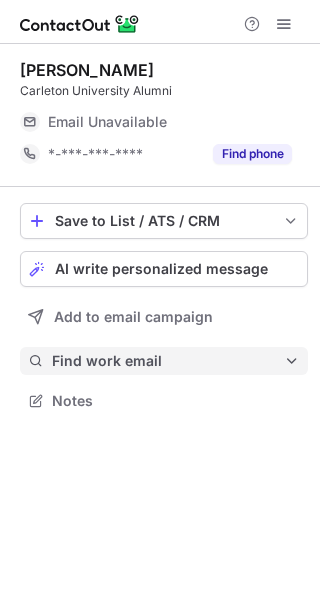 click on "Find work email" at bounding box center [168, 361] 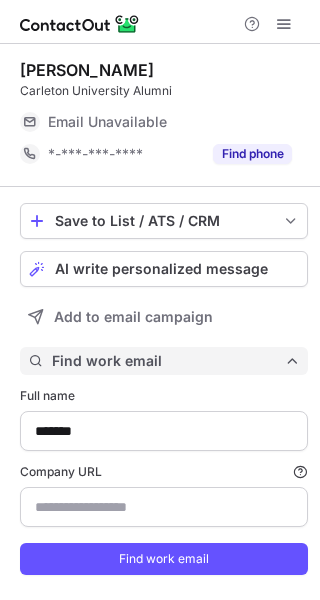 scroll, scrollTop: 10, scrollLeft: 10, axis: both 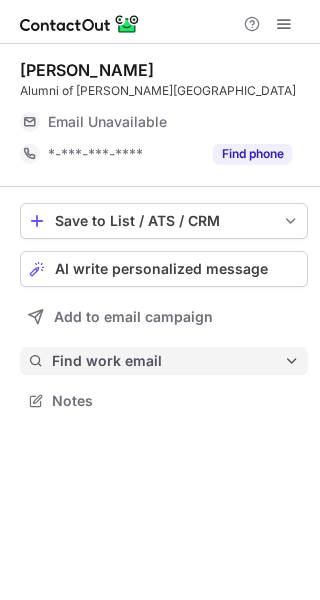 click on "Save to List / ATS / CRM List Select Lever Connect Greenhouse Connect Salesforce Connect Hubspot Connect Bullhorn Connect Zapier (100+ Applications) Connect Request a new integration AI write personalized message Add to email campaign Find work email Notes" at bounding box center (164, 309) 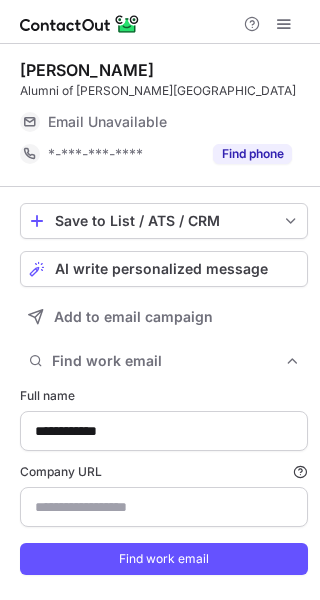 scroll, scrollTop: 10, scrollLeft: 10, axis: both 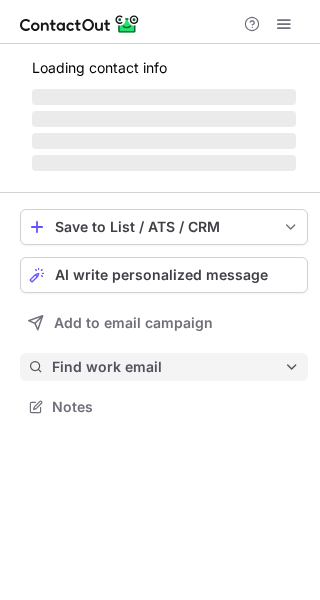 click on "Find work email" at bounding box center [168, 367] 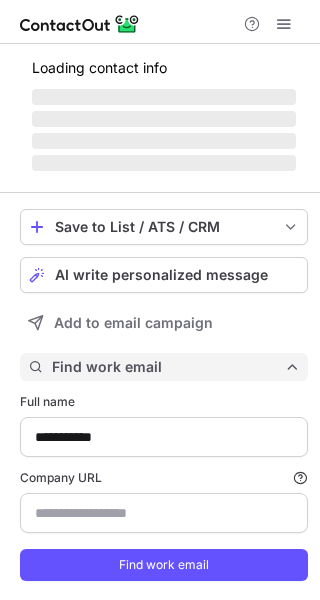 scroll, scrollTop: 10, scrollLeft: 10, axis: both 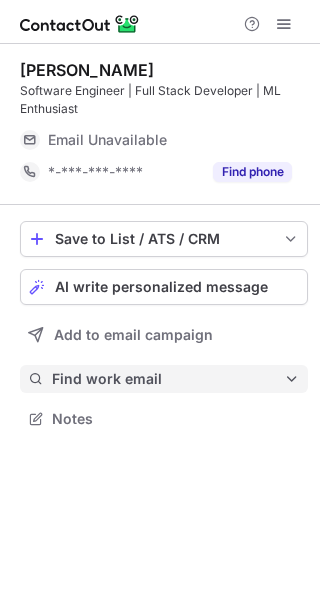 click on "Find work email" at bounding box center [164, 379] 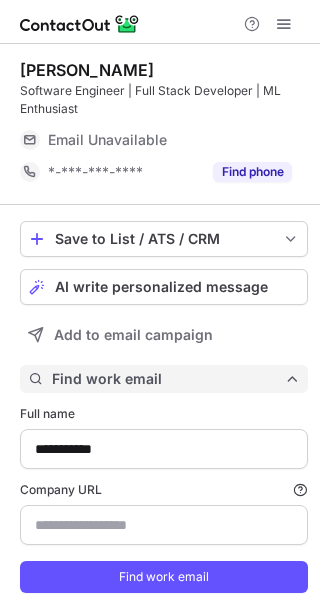 scroll, scrollTop: 10, scrollLeft: 10, axis: both 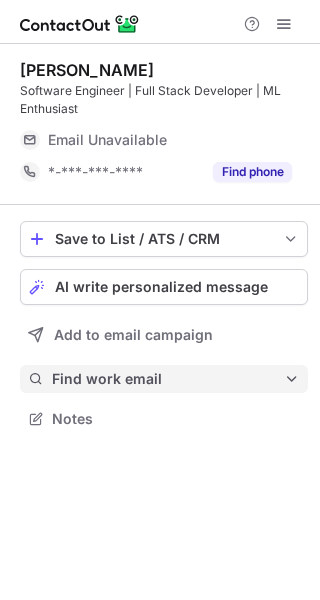 click on "Find work email" at bounding box center (168, 379) 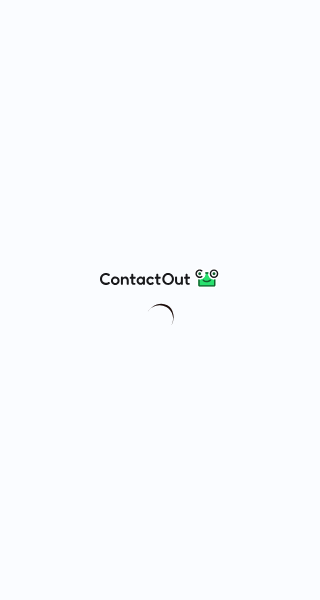 scroll, scrollTop: 0, scrollLeft: 0, axis: both 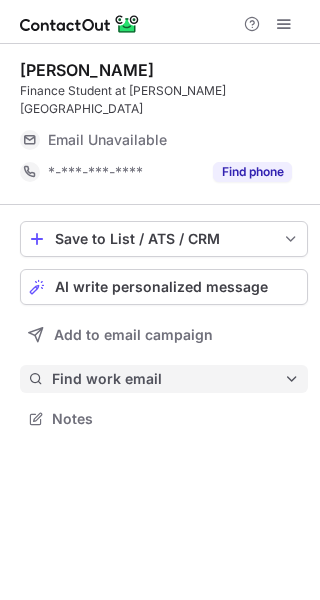 click on "Find work email" at bounding box center [164, 379] 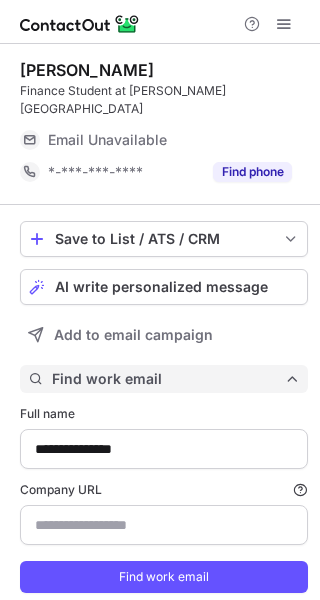 scroll, scrollTop: 10, scrollLeft: 10, axis: both 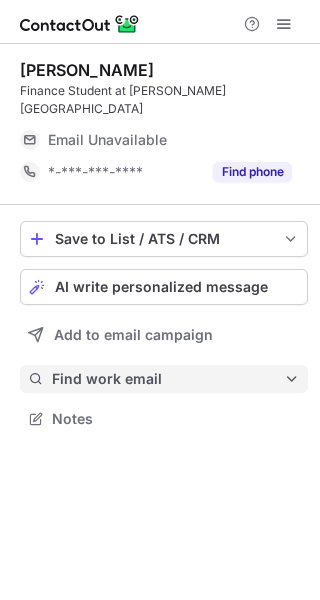 click on "Find work email" at bounding box center [168, 379] 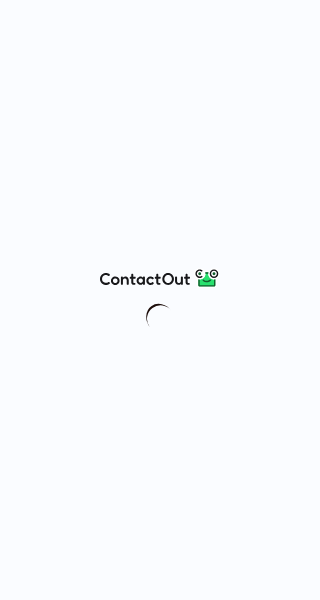 scroll, scrollTop: 0, scrollLeft: 0, axis: both 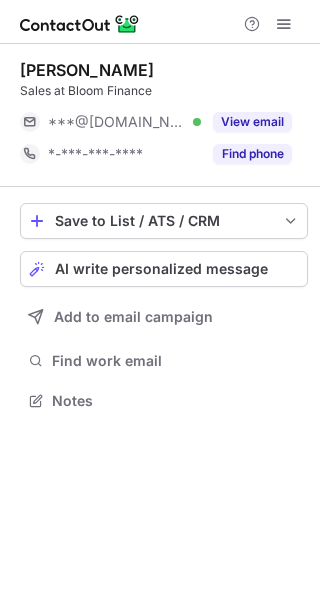 click on "Find work email" at bounding box center (176, 361) 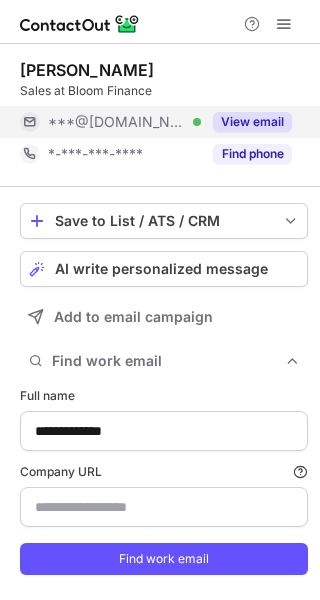 click on "View email" at bounding box center [252, 122] 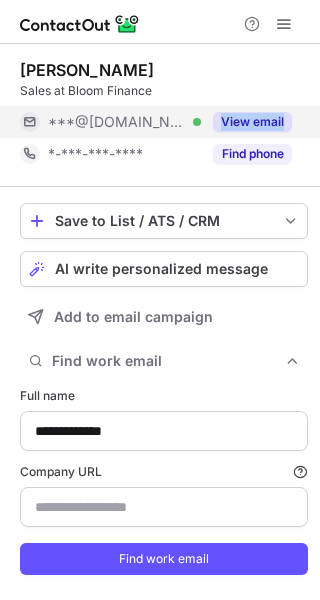 click on "***@gmail.com Verified" at bounding box center [124, 122] 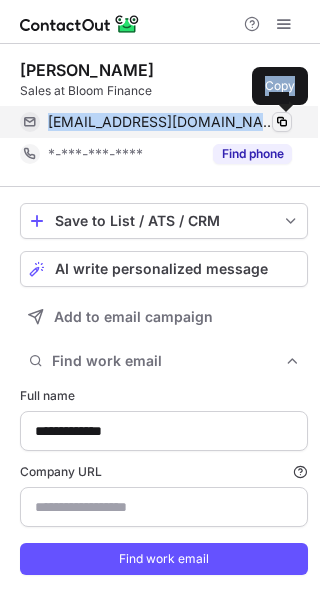click at bounding box center [282, 122] 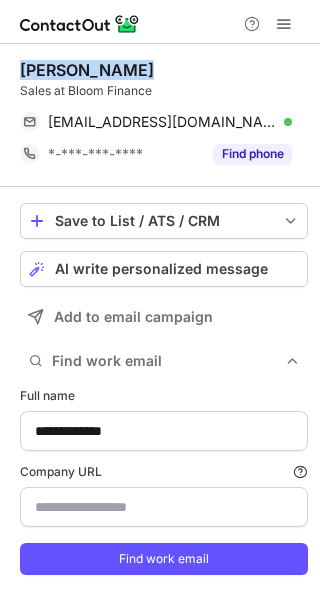 drag, startPoint x: 150, startPoint y: 69, endPoint x: 20, endPoint y: 66, distance: 130.0346 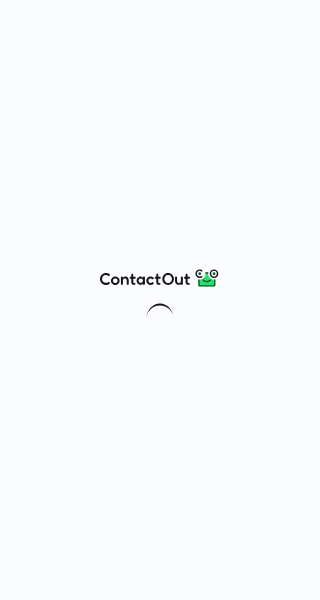 scroll, scrollTop: 0, scrollLeft: 0, axis: both 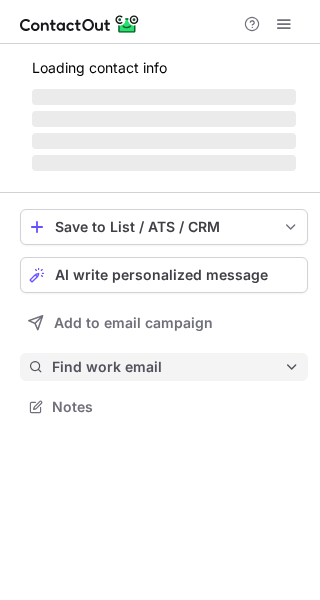 click on "Find work email" at bounding box center [168, 367] 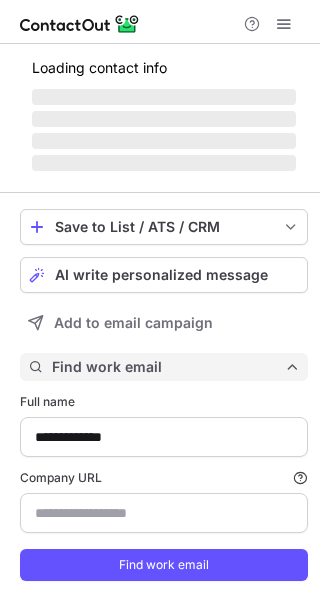 scroll, scrollTop: 10, scrollLeft: 10, axis: both 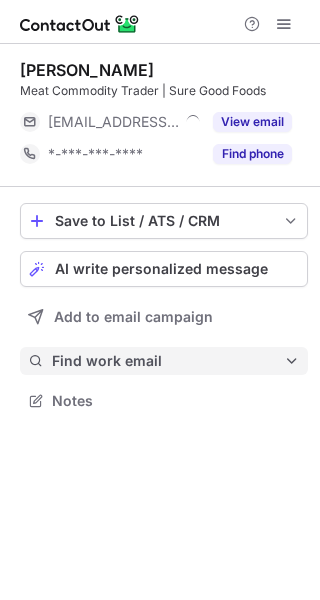 click on "Find work email" at bounding box center (168, 361) 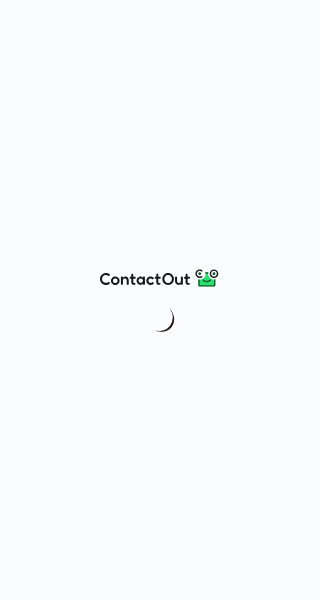 scroll, scrollTop: 0, scrollLeft: 0, axis: both 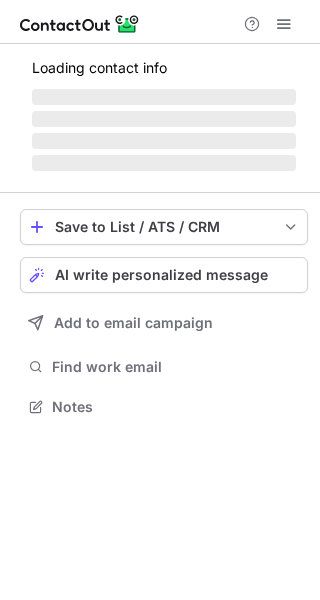 click on "Find work email" at bounding box center [164, 367] 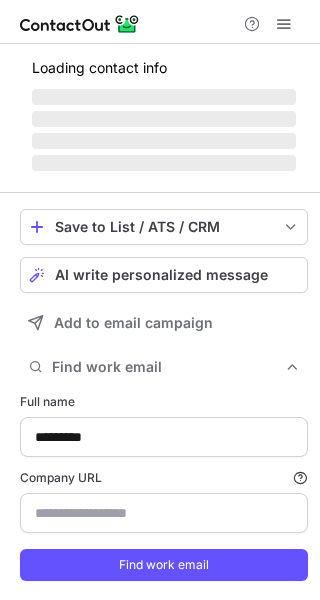 scroll, scrollTop: 10, scrollLeft: 10, axis: both 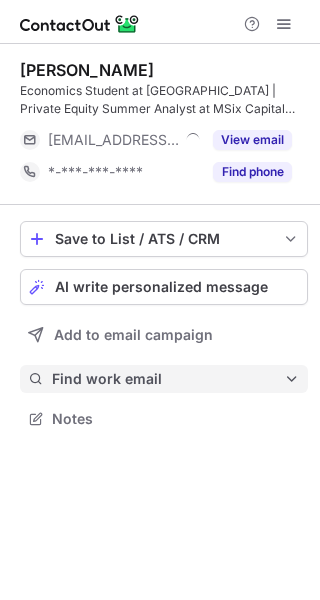 click on "Find work email" at bounding box center (168, 379) 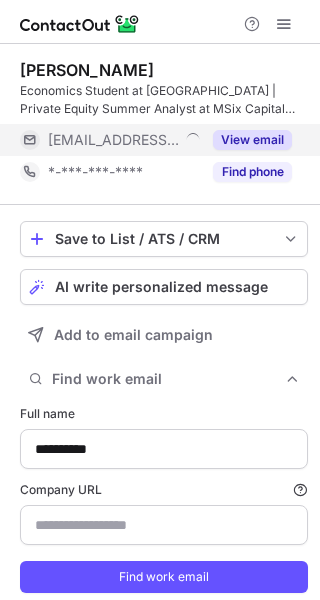 click on "View email" at bounding box center (252, 140) 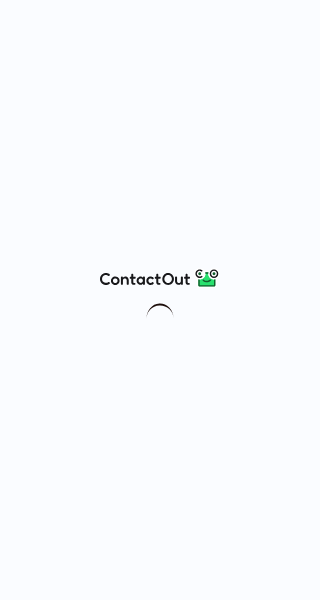 scroll, scrollTop: 0, scrollLeft: 0, axis: both 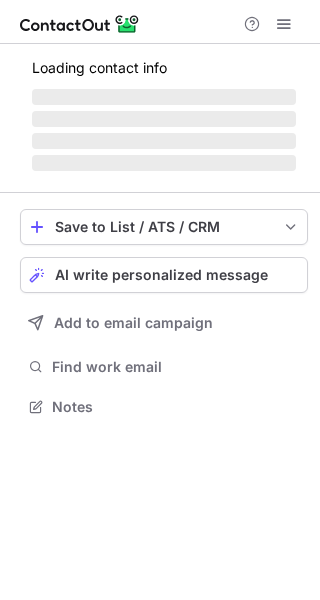 click on "Find work email" at bounding box center (176, 367) 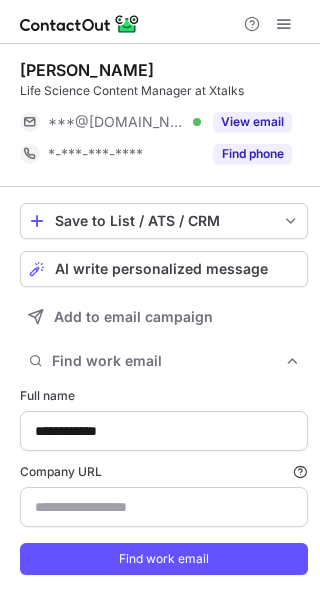 scroll, scrollTop: 599, scrollLeft: 306, axis: both 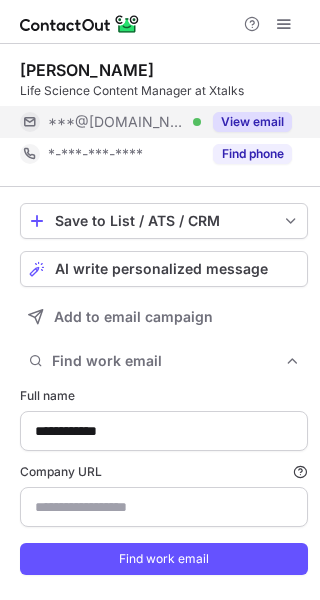 click on "View email" at bounding box center [246, 122] 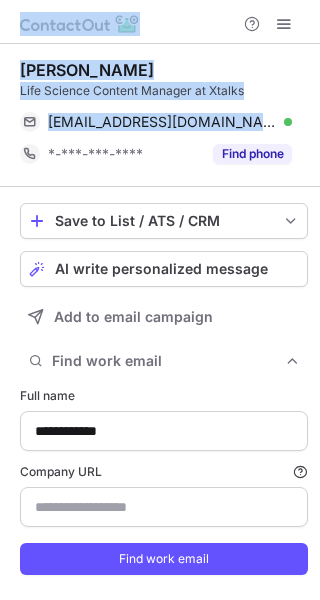drag, startPoint x: 261, startPoint y: 118, endPoint x: 580, endPoint y: -19, distance: 347.17432 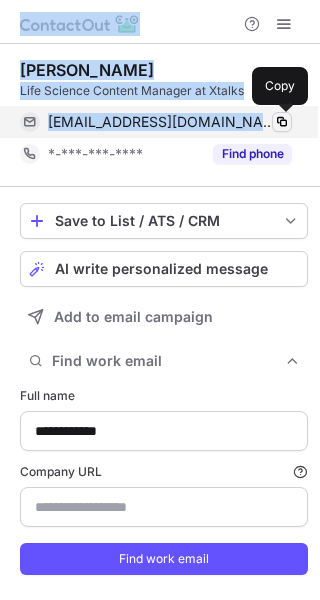 click at bounding box center [282, 122] 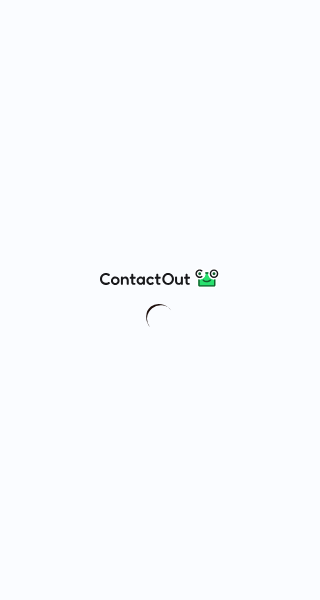 scroll, scrollTop: 0, scrollLeft: 0, axis: both 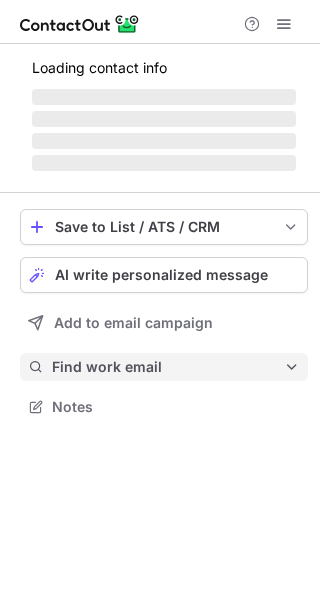 click on "Find work email" at bounding box center [168, 367] 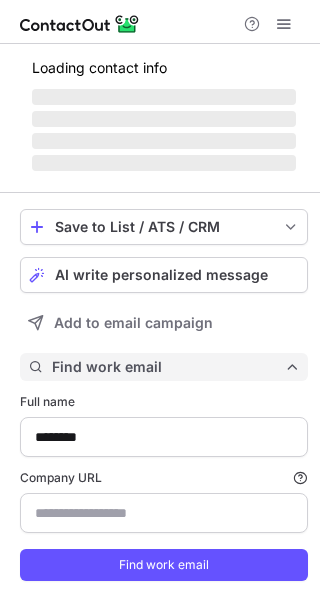 scroll, scrollTop: 10, scrollLeft: 10, axis: both 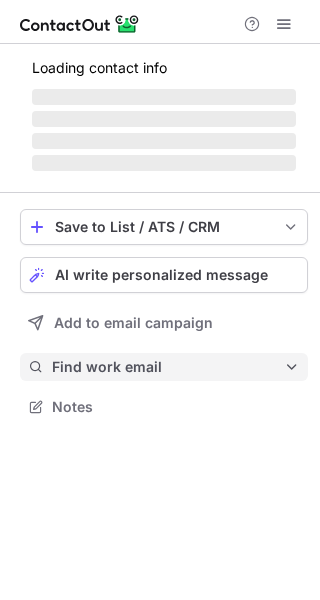 click on "Find work email" at bounding box center (168, 367) 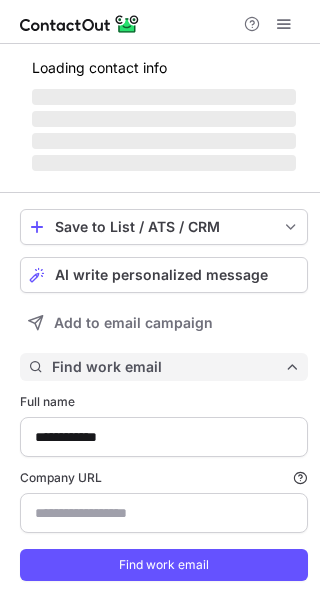 scroll, scrollTop: 10, scrollLeft: 10, axis: both 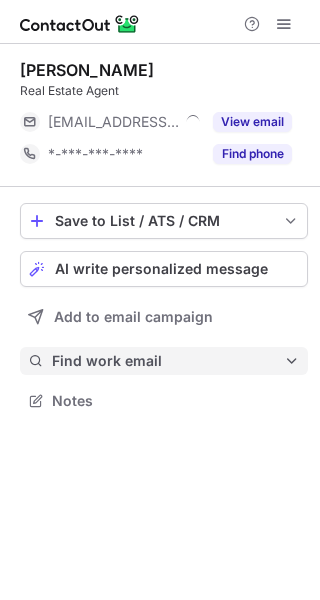 click on "Find work email" at bounding box center (164, 361) 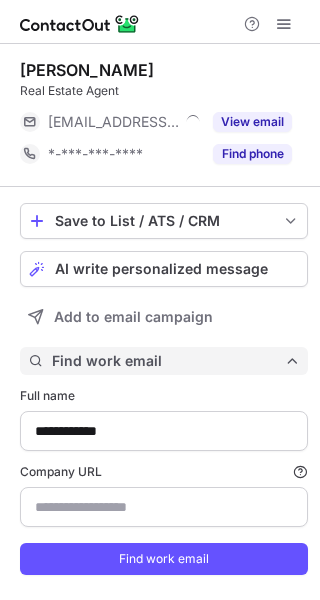 scroll, scrollTop: 10, scrollLeft: 10, axis: both 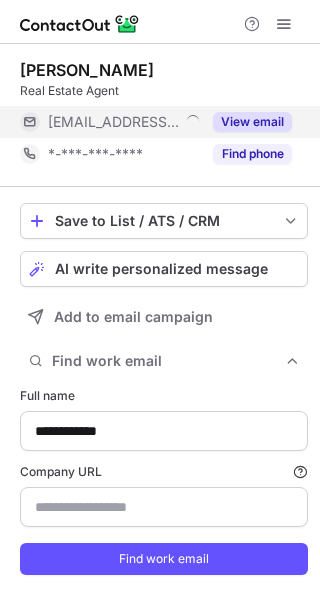 click on "View email" at bounding box center [252, 122] 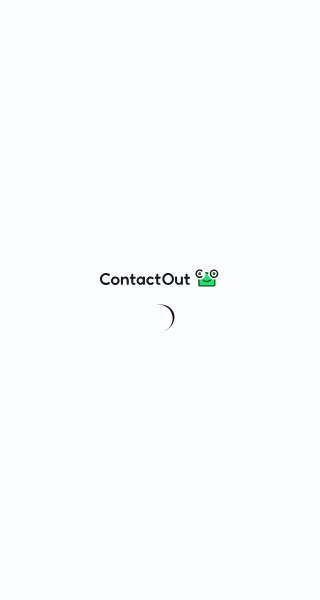 scroll, scrollTop: 0, scrollLeft: 0, axis: both 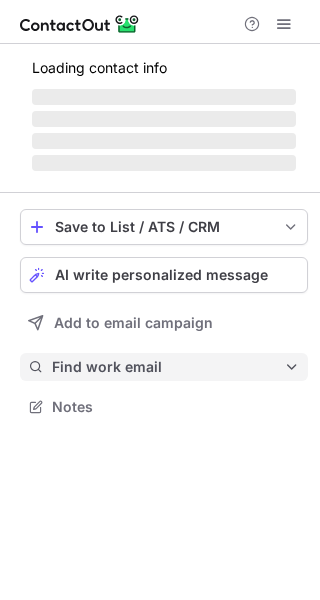 click on "Find work email" at bounding box center (168, 367) 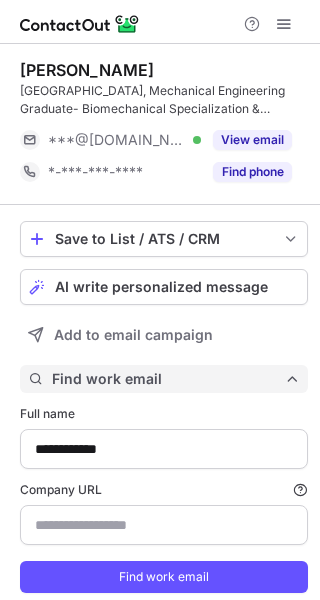 scroll, scrollTop: 10, scrollLeft: 10, axis: both 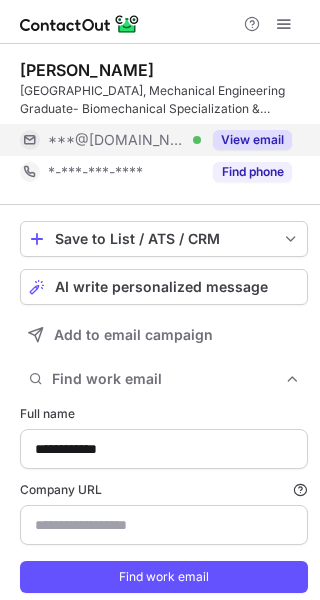 click on "View email" at bounding box center (246, 140) 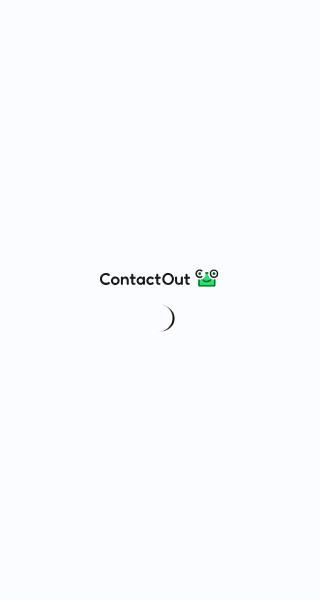 scroll, scrollTop: 0, scrollLeft: 0, axis: both 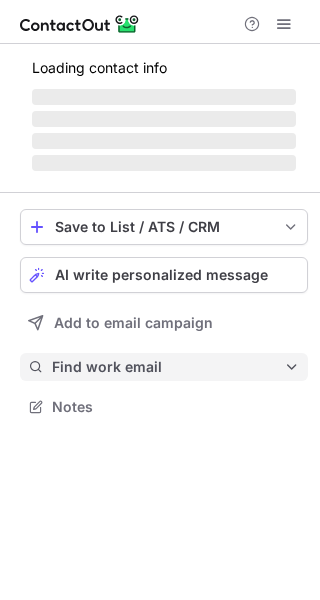 click on "Find work email" at bounding box center (164, 367) 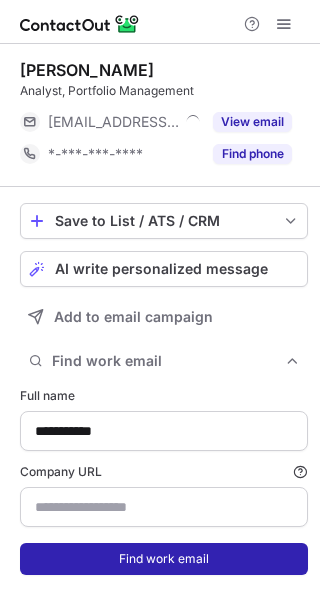 scroll, scrollTop: 599, scrollLeft: 306, axis: both 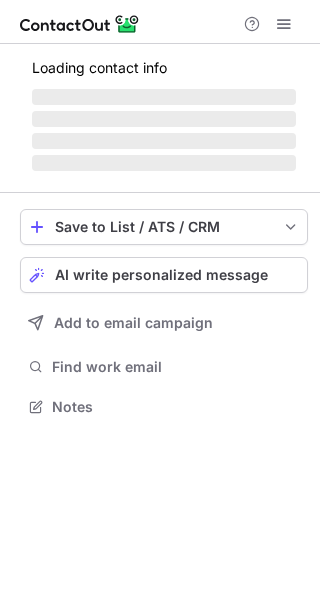 click on "Save to List / ATS / CRM List Select Lever Connect Greenhouse Connect Salesforce Connect Hubspot Connect Bullhorn Connect Zapier (100+ Applications) Connect Request a new integration AI write personalized message Add to email campaign Find work email Notes" at bounding box center (164, 315) 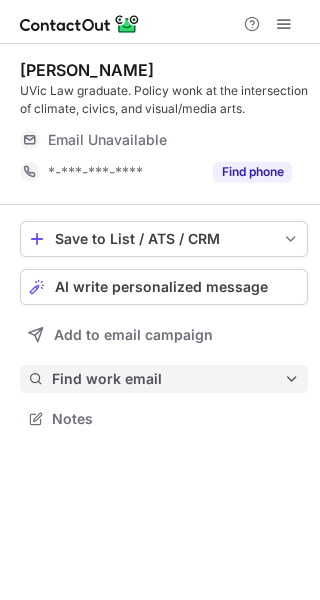 click on "Find work email" at bounding box center (168, 379) 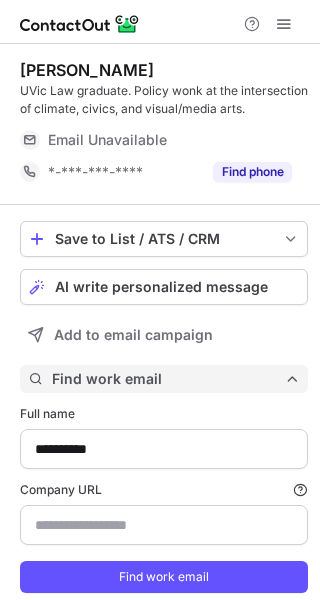 scroll, scrollTop: 10, scrollLeft: 10, axis: both 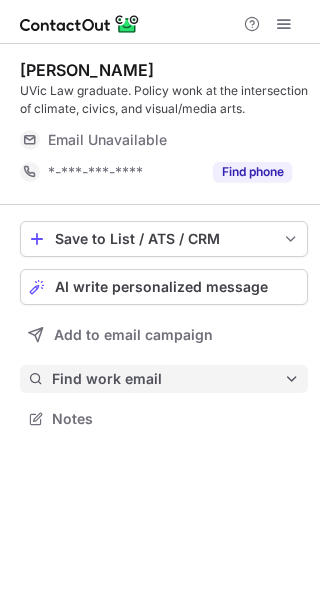 click on "Find work email" at bounding box center [168, 379] 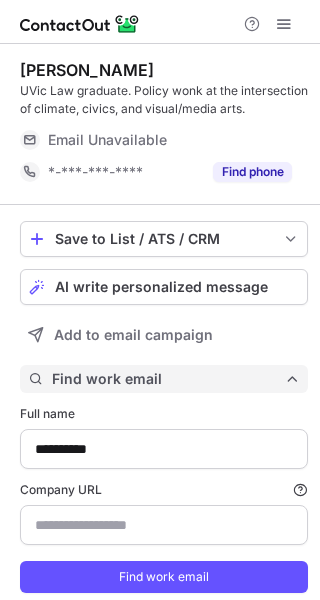 scroll, scrollTop: 10, scrollLeft: 10, axis: both 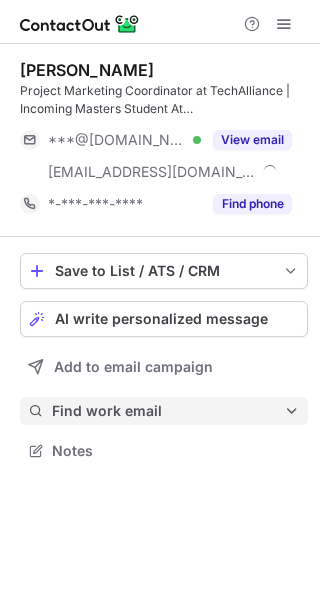 click on "Save to List / ATS / CRM List Select Lever Connect Greenhouse Connect Salesforce Connect Hubspot Connect Bullhorn Connect Zapier (100+ Applications) Connect Request a new integration AI write personalized message Add to email campaign Find work email Notes" at bounding box center (164, 359) 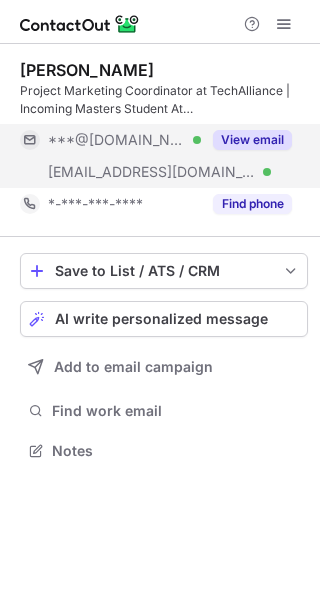 click on "***@gmail.com Verified" at bounding box center (124, 140) 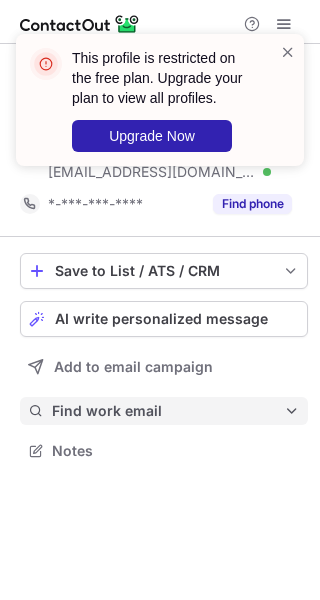 click on "Find work email" at bounding box center (168, 411) 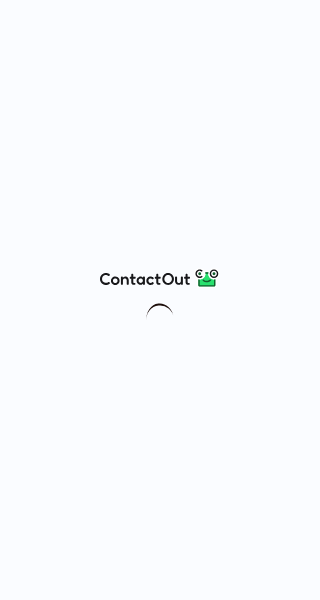 scroll, scrollTop: 0, scrollLeft: 0, axis: both 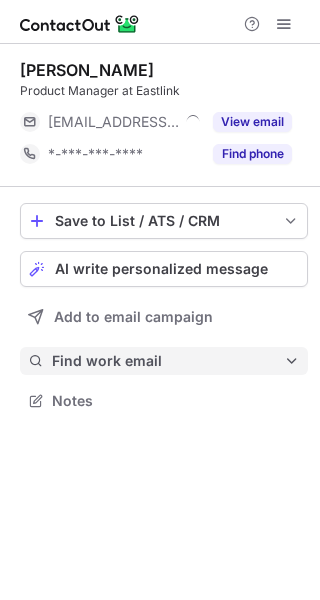 click on "Find work email" at bounding box center [168, 361] 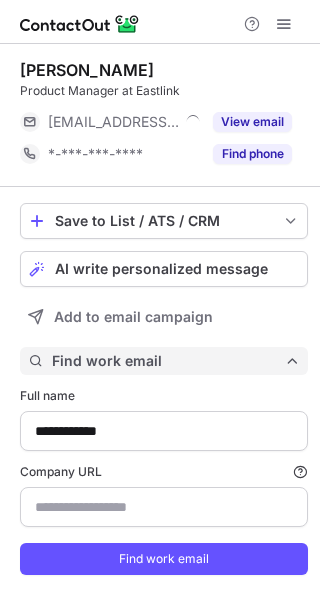 scroll, scrollTop: 10, scrollLeft: 10, axis: both 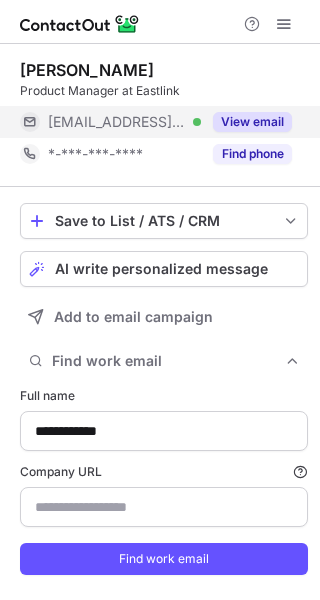click on "View email" at bounding box center [246, 122] 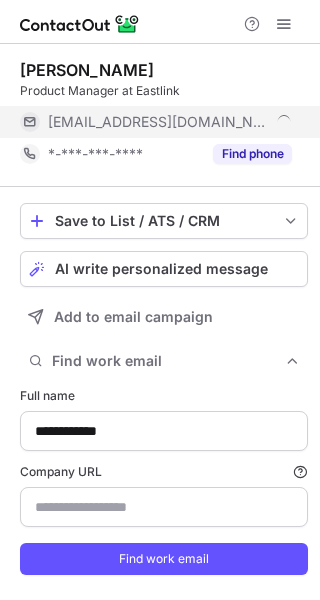 scroll, scrollTop: 10, scrollLeft: 10, axis: both 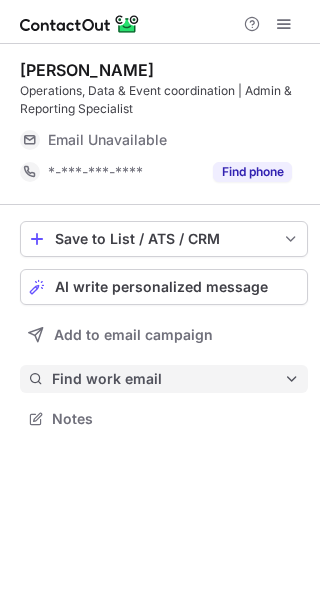 click on "Find work email" at bounding box center [168, 379] 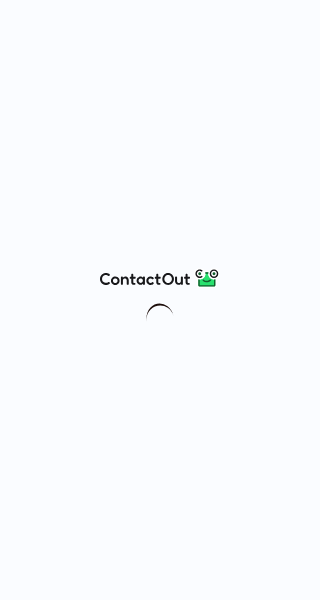 scroll, scrollTop: 0, scrollLeft: 0, axis: both 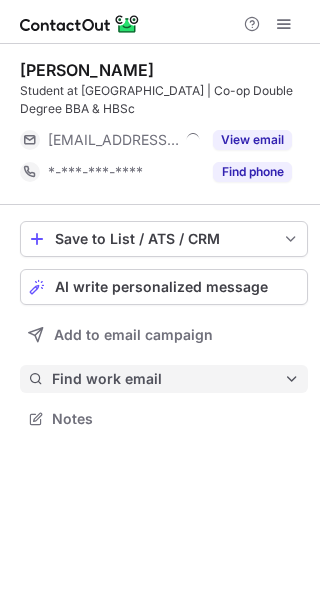 click on "Save to List / ATS / CRM List Select Lever Connect Greenhouse Connect Salesforce Connect Hubspot Connect Bullhorn Connect Zapier (100+ Applications) Connect Request a new integration AI write personalized message Add to email campaign Find work email Notes" at bounding box center [164, 327] 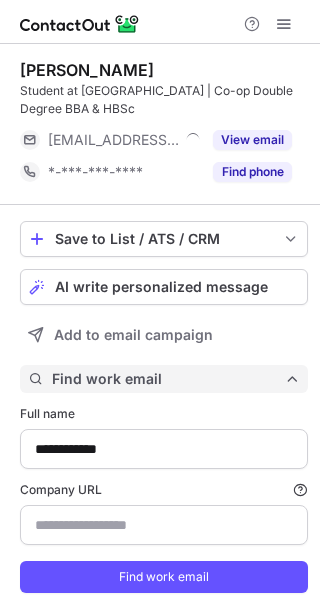 click on "Find work email" at bounding box center [168, 379] 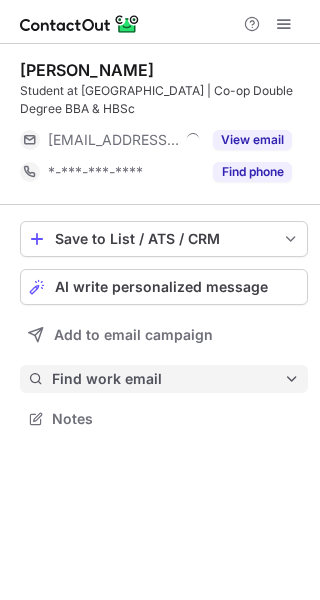 click on "Find work email" at bounding box center [168, 379] 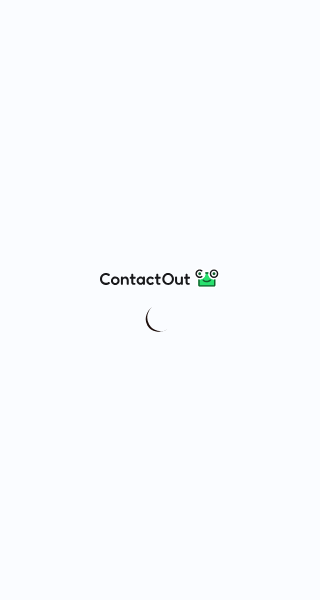 scroll, scrollTop: 0, scrollLeft: 0, axis: both 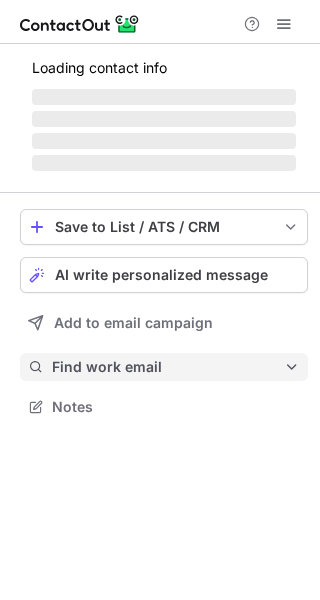 click on "Find work email" at bounding box center [164, 367] 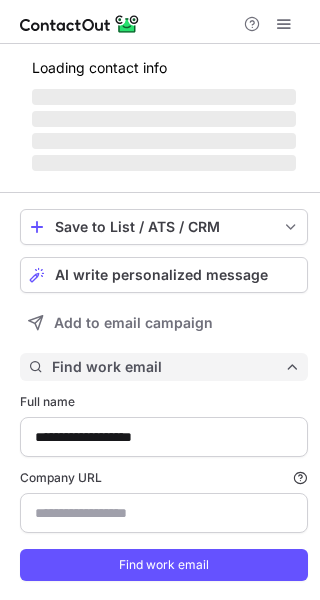 scroll, scrollTop: 10, scrollLeft: 10, axis: both 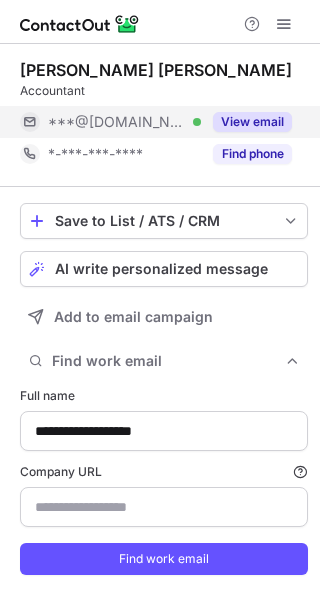 click on "View email" at bounding box center (252, 122) 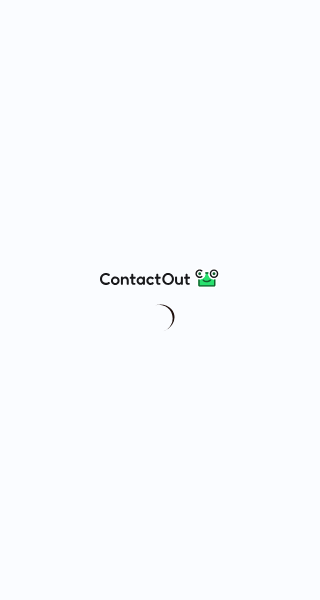 scroll, scrollTop: 0, scrollLeft: 0, axis: both 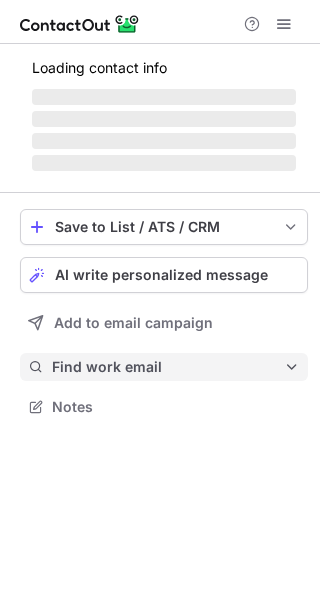 click on "Find work email" at bounding box center (164, 367) 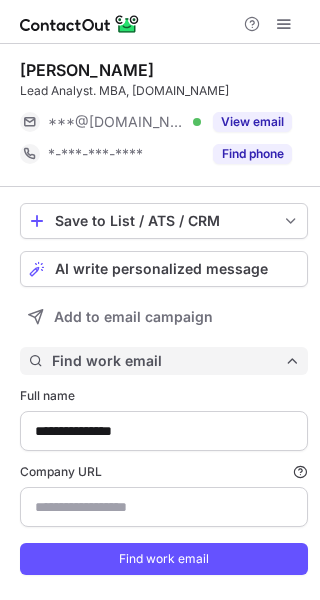 scroll, scrollTop: 10, scrollLeft: 10, axis: both 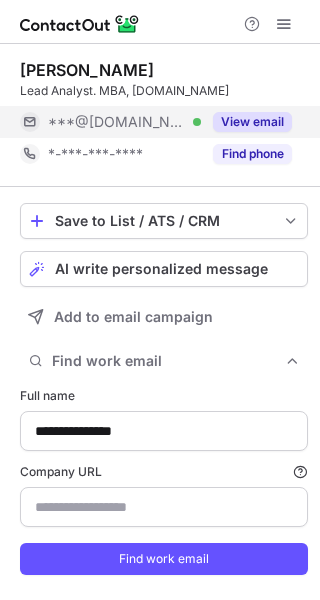 click on "View email" at bounding box center (246, 122) 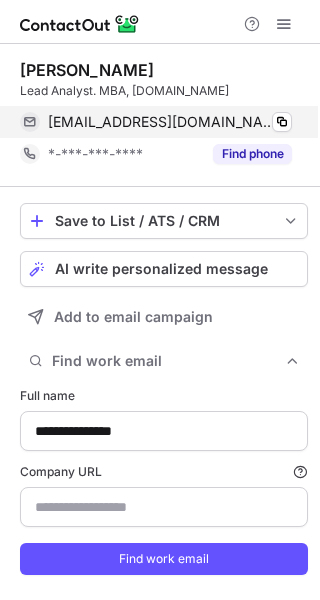 click on "imaliamunugama@gmail.com Verified Copy" at bounding box center (156, 122) 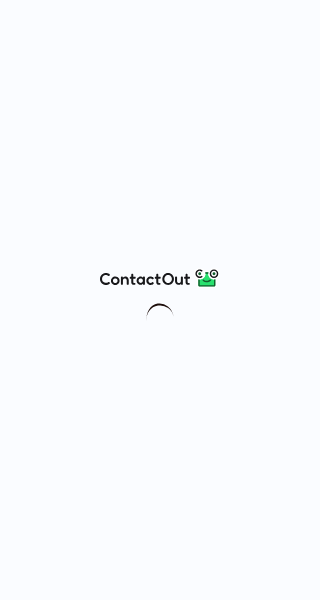 scroll, scrollTop: 0, scrollLeft: 0, axis: both 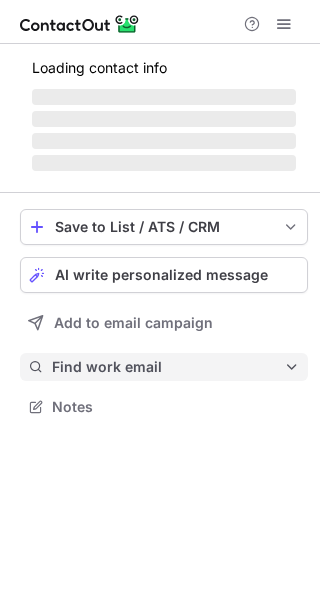 click on "Find work email" at bounding box center (168, 367) 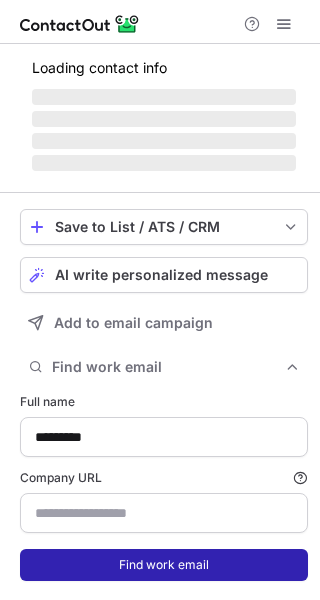 scroll, scrollTop: 599, scrollLeft: 306, axis: both 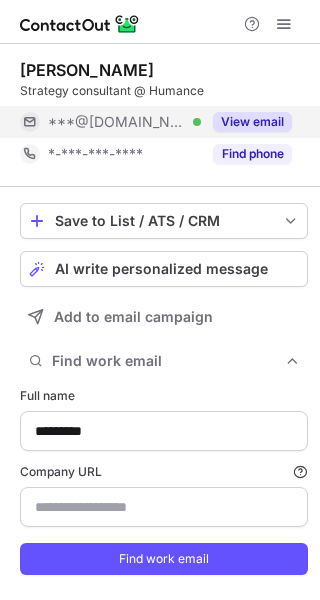 click on "View email" at bounding box center [252, 122] 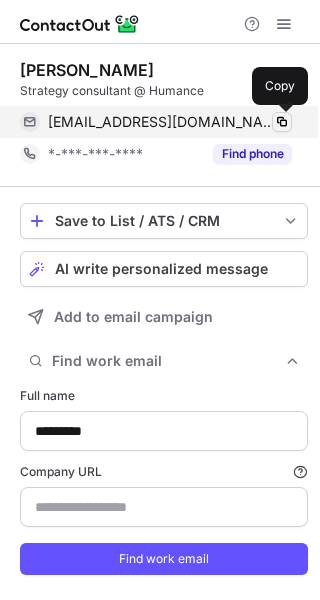 click at bounding box center [282, 122] 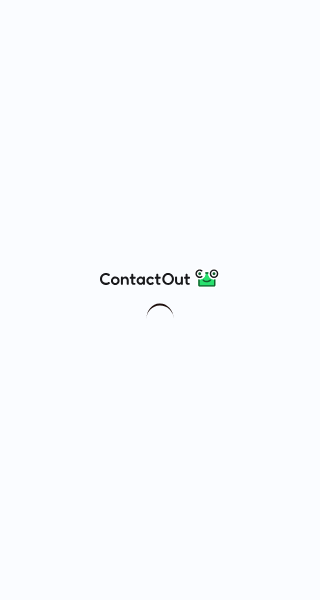 scroll, scrollTop: 0, scrollLeft: 0, axis: both 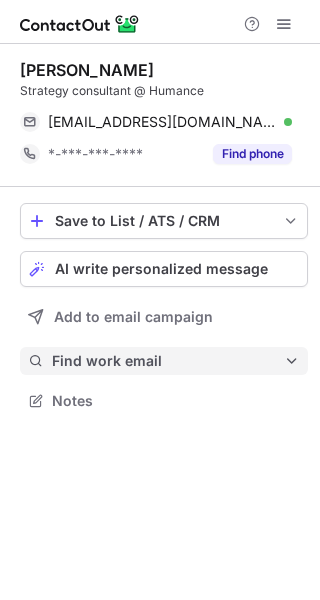 click on "Find work email" at bounding box center (168, 361) 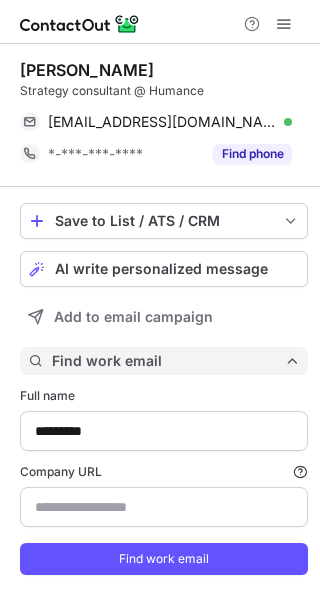 scroll, scrollTop: 10, scrollLeft: 10, axis: both 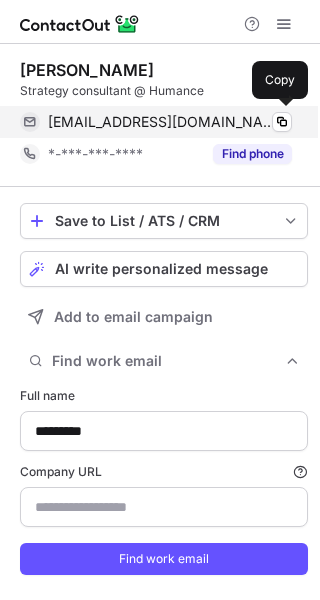 click on "[EMAIL_ADDRESS][DOMAIN_NAME]" at bounding box center [162, 122] 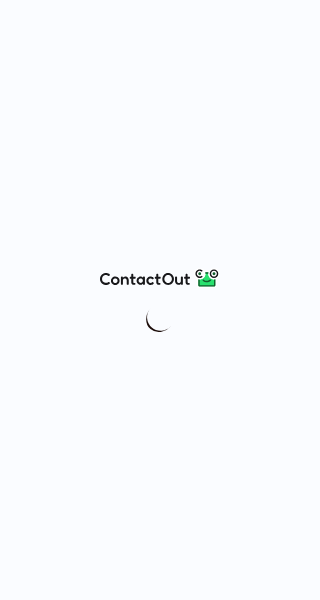 scroll, scrollTop: 0, scrollLeft: 0, axis: both 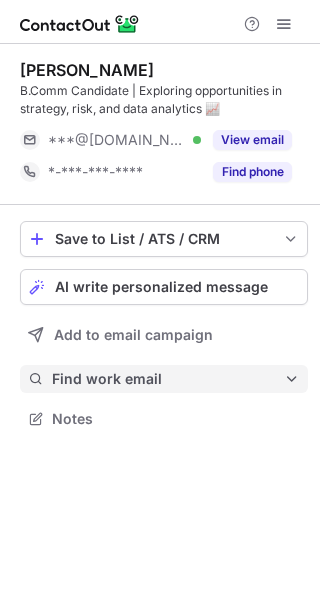 click on "Find work email" at bounding box center [168, 379] 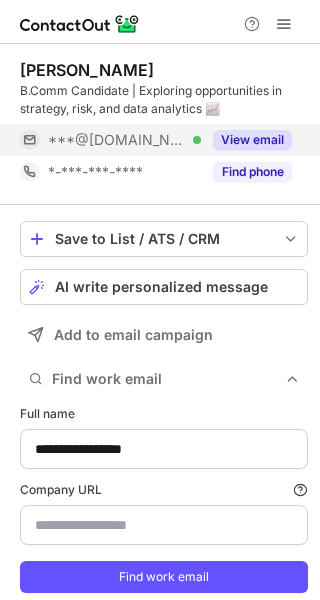 click on "View email" at bounding box center [252, 140] 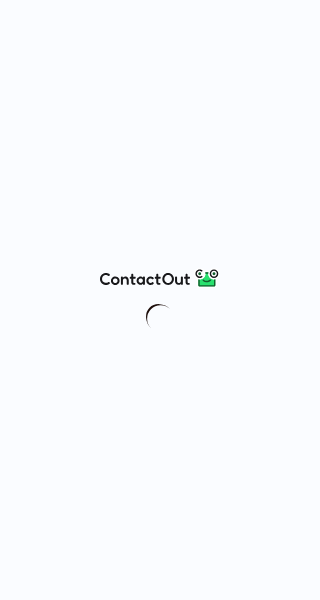 scroll, scrollTop: 0, scrollLeft: 0, axis: both 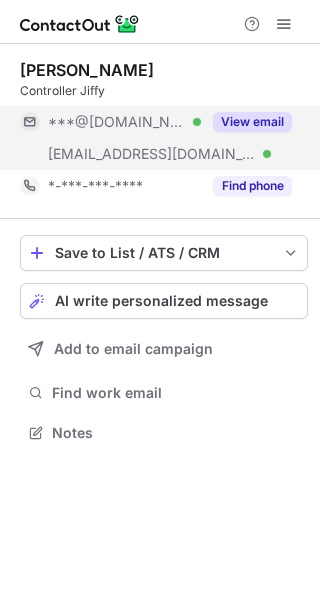 click on "[EMAIL_ADDRESS][DOMAIN_NAME] Verified" at bounding box center (124, 154) 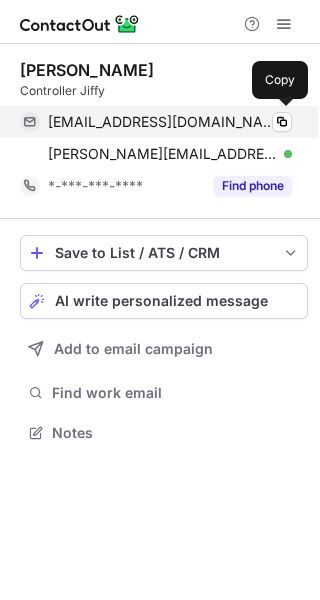 click on "[EMAIL_ADDRESS][DOMAIN_NAME] Verified" at bounding box center [170, 122] 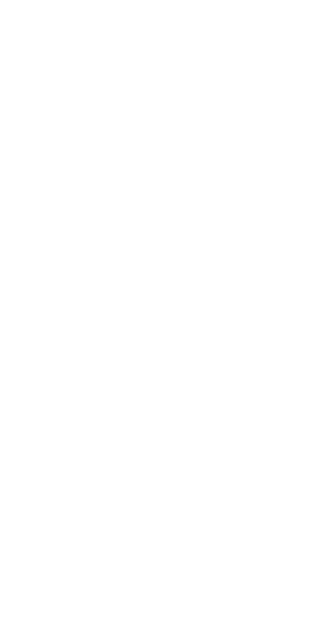 scroll, scrollTop: 0, scrollLeft: 0, axis: both 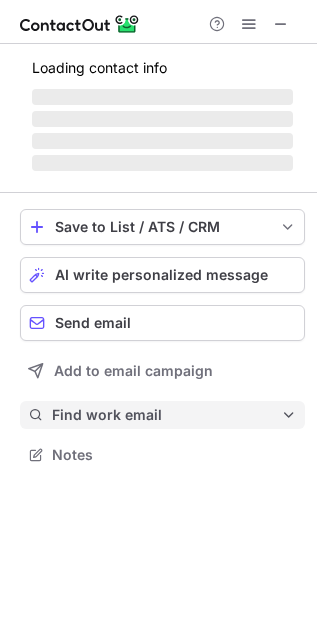 click on "Find work email" at bounding box center [166, 415] 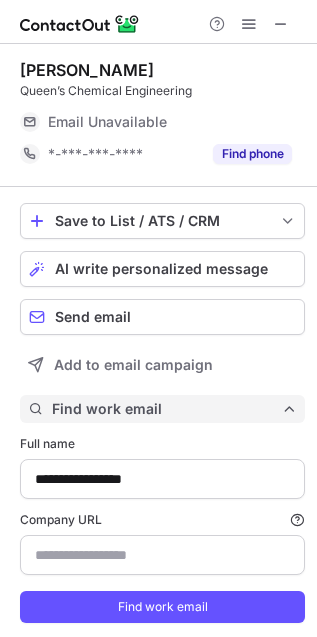 scroll, scrollTop: 646, scrollLeft: 304, axis: both 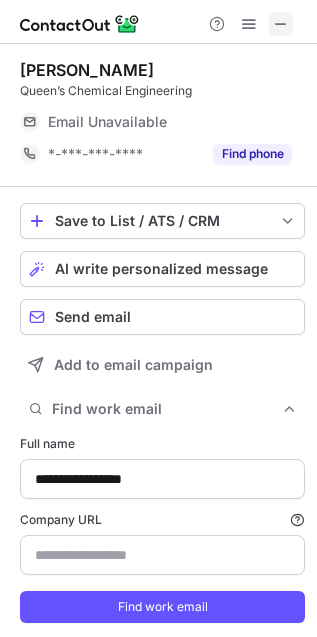 click at bounding box center (281, 24) 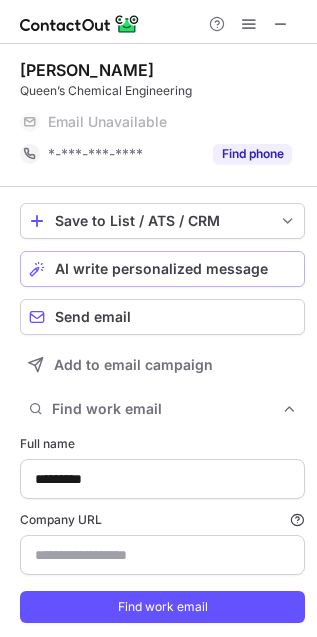scroll, scrollTop: 653, scrollLeft: 304, axis: both 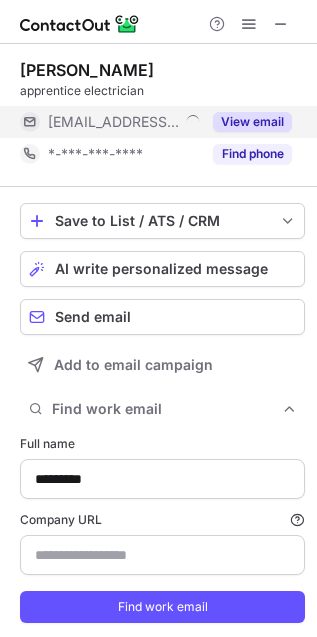 click on "View email" at bounding box center [252, 122] 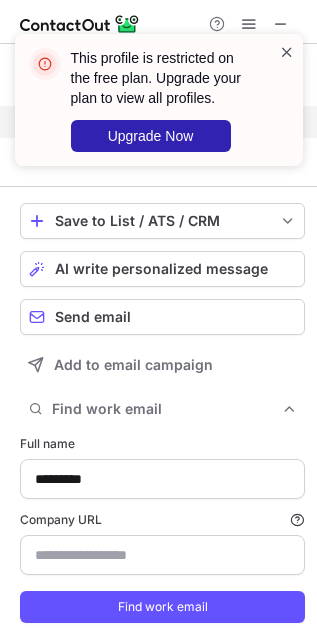 click at bounding box center (287, 52) 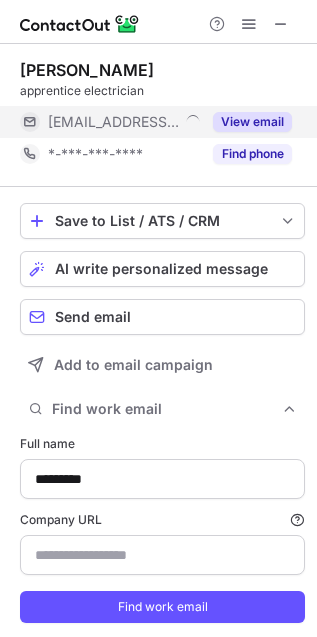 click at bounding box center [249, 24] 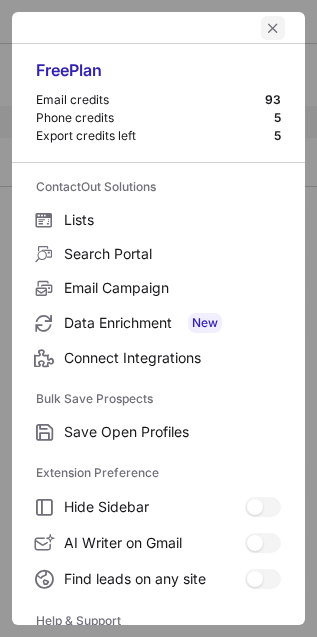 click at bounding box center [273, 28] 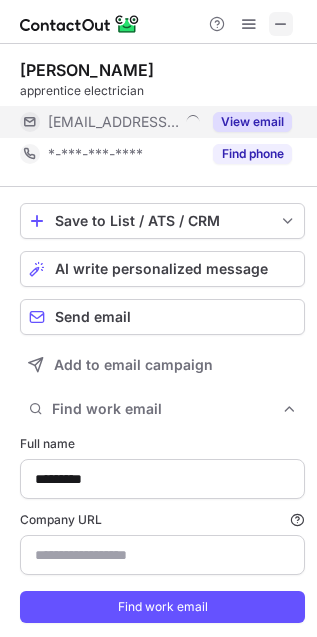 click at bounding box center [281, 24] 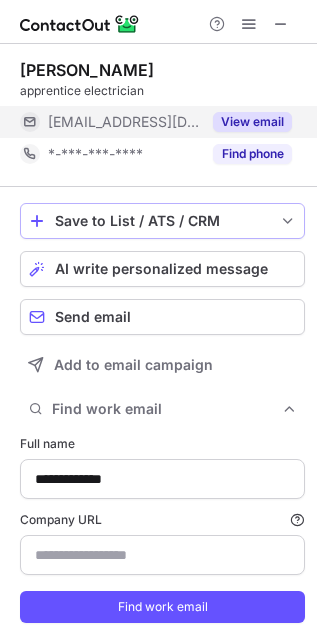 scroll, scrollTop: 653, scrollLeft: 304, axis: both 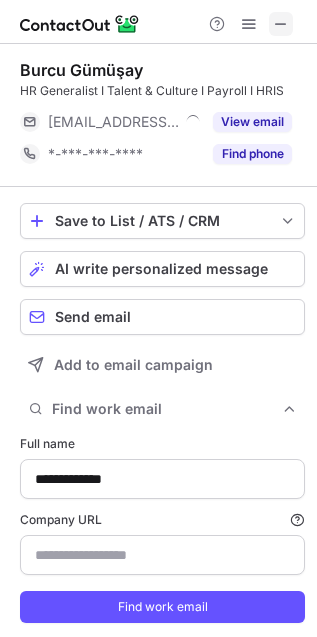 click at bounding box center (281, 24) 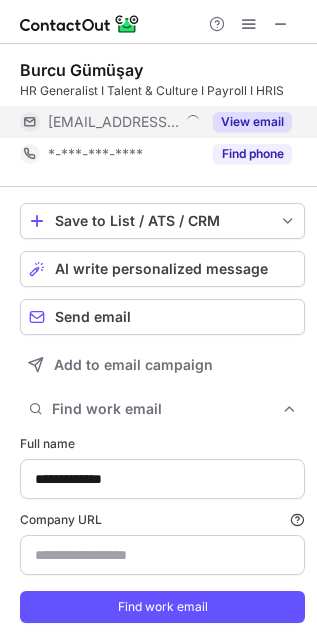 click on "View email" at bounding box center (252, 122) 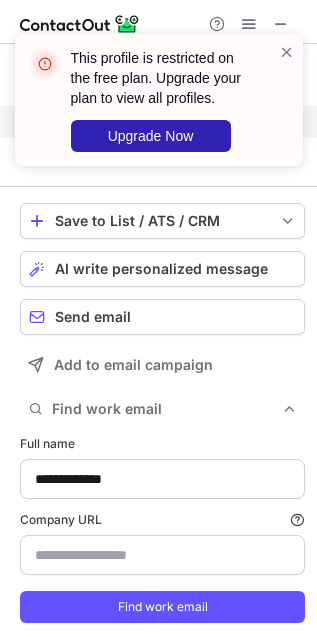 click on "This profile is restricted on the free plan. Upgrade your plan to view all profiles. Upgrade Now" at bounding box center [159, 108] 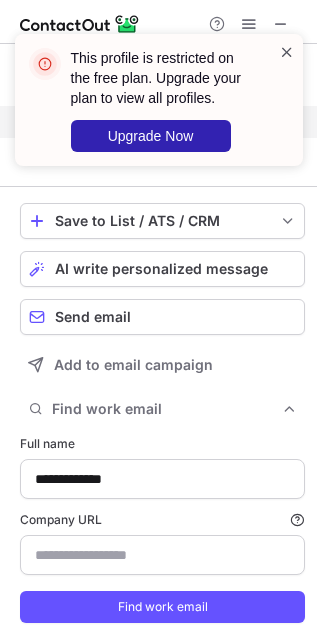 click at bounding box center (287, 52) 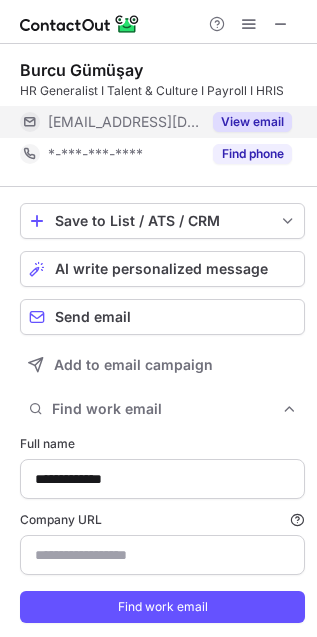 click at bounding box center (281, 24) 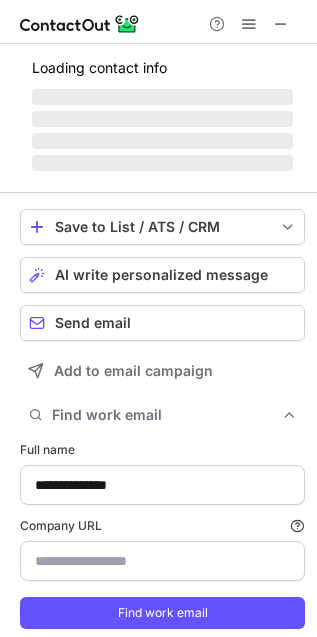 scroll, scrollTop: 653, scrollLeft: 304, axis: both 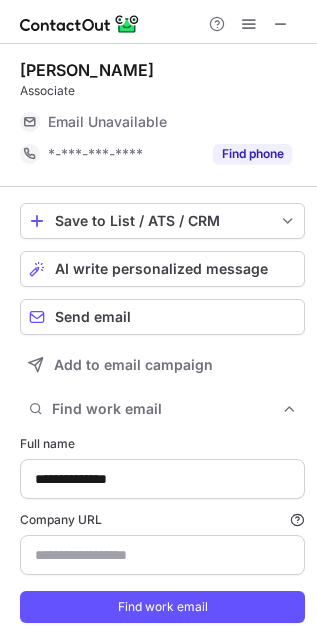 click at bounding box center (281, 24) 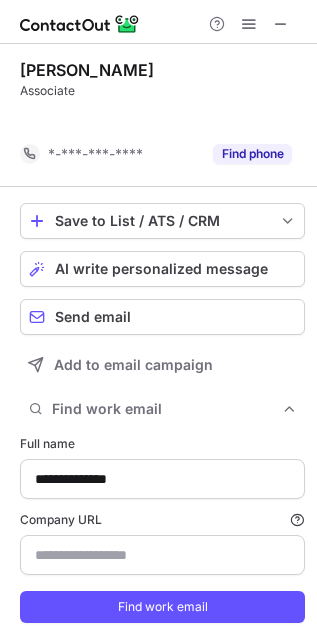 scroll, scrollTop: 615, scrollLeft: 304, axis: both 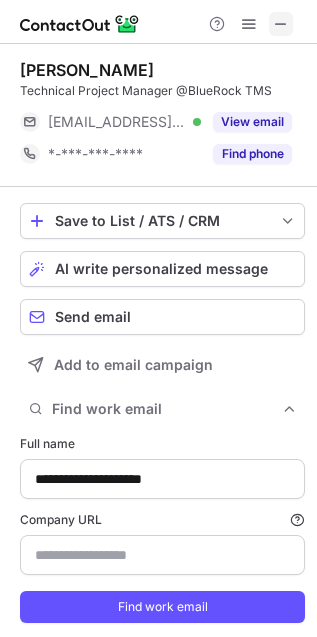 click at bounding box center (281, 24) 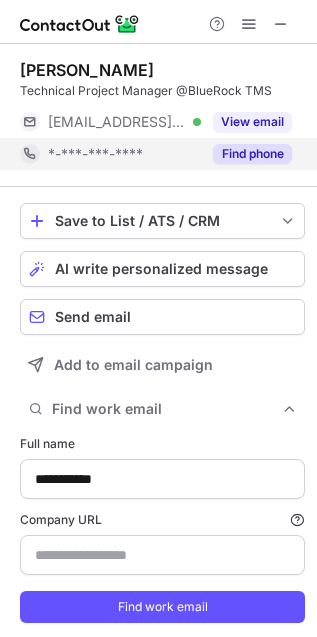 scroll, scrollTop: 653, scrollLeft: 304, axis: both 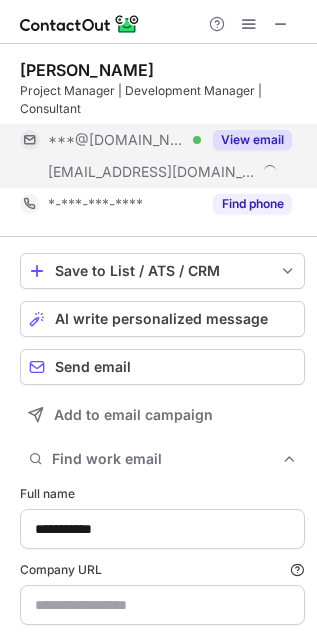 click on "[EMAIL_ADDRESS][DOMAIN_NAME]" at bounding box center (110, 172) 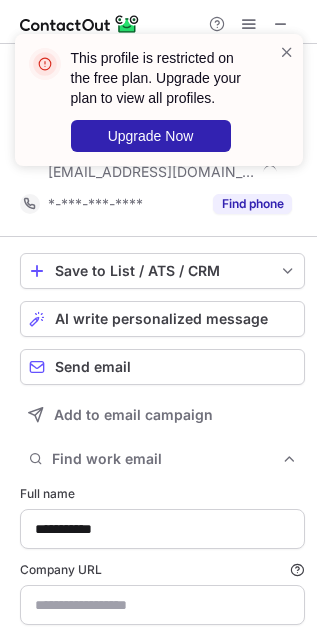 click on "This profile is restricted on the free plan. Upgrade your plan to view all profiles. Upgrade Now" at bounding box center [159, 108] 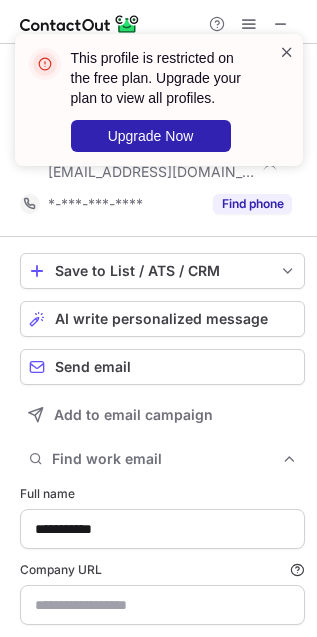 click at bounding box center (287, 52) 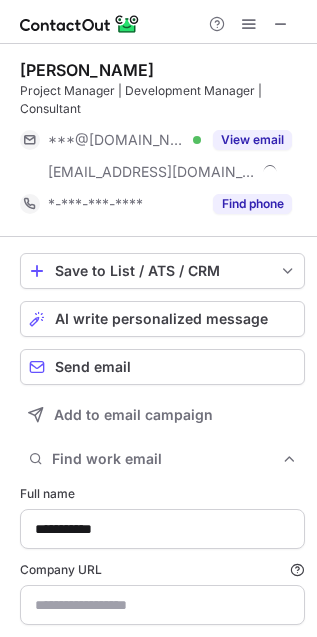 click at bounding box center (287, 52) 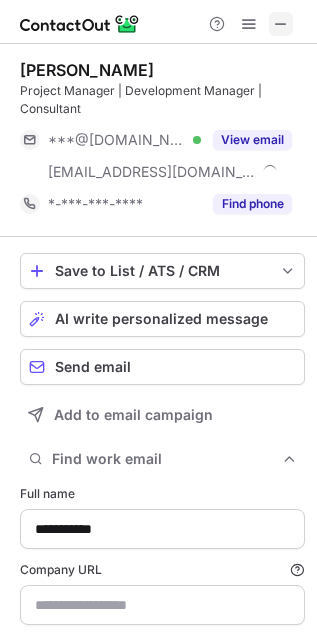 click at bounding box center (281, 24) 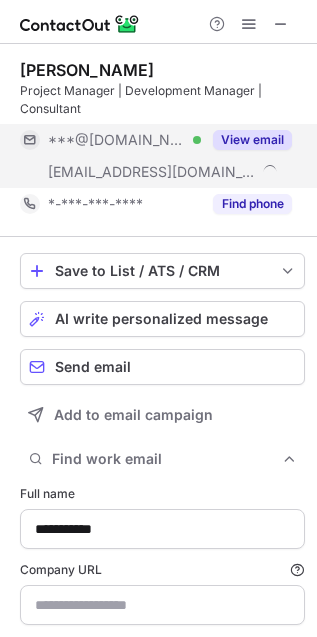 click on "***@illuminationlighting.com" at bounding box center [152, 172] 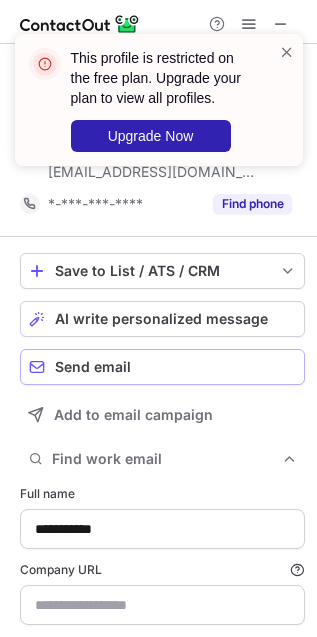 click on "Send email" at bounding box center (175, 367) 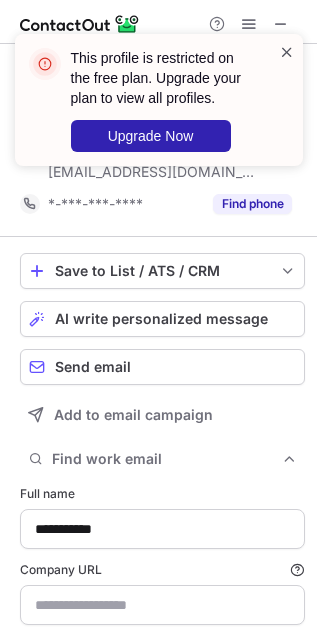 click at bounding box center [287, 52] 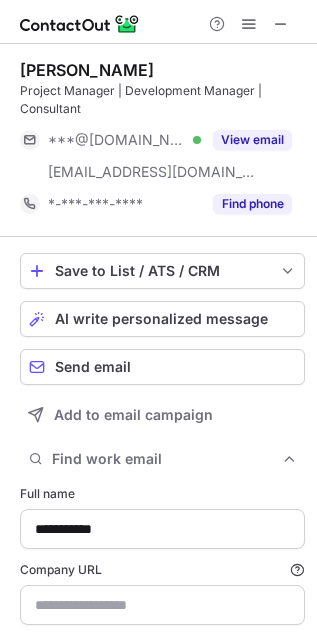 click at bounding box center [281, 24] 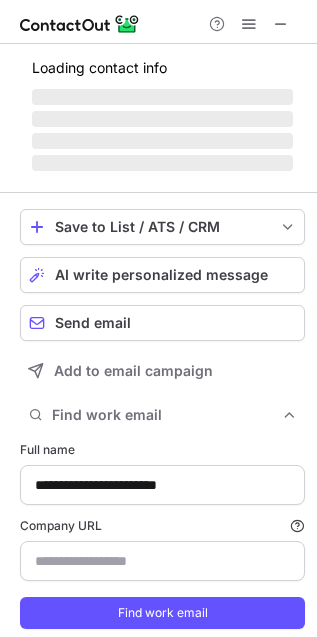 scroll, scrollTop: 653, scrollLeft: 304, axis: both 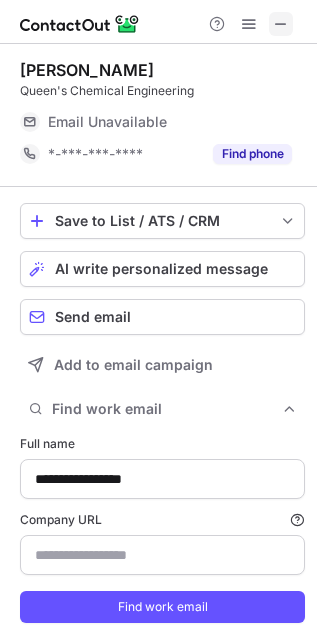 click at bounding box center (281, 24) 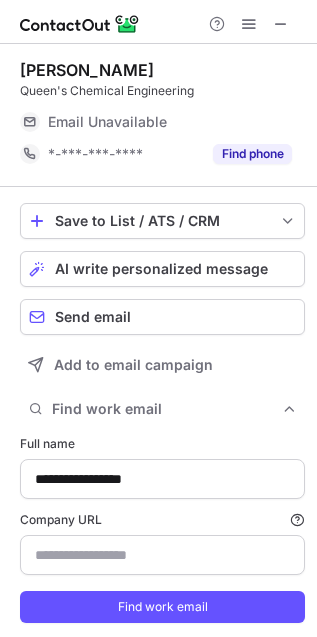 drag, startPoint x: 283, startPoint y: 26, endPoint x: 101, endPoint y: 26, distance: 182 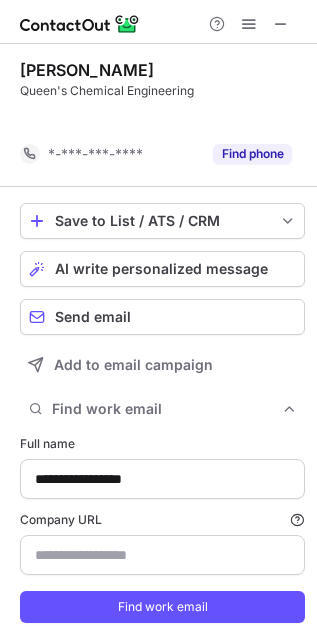 scroll, scrollTop: 615, scrollLeft: 304, axis: both 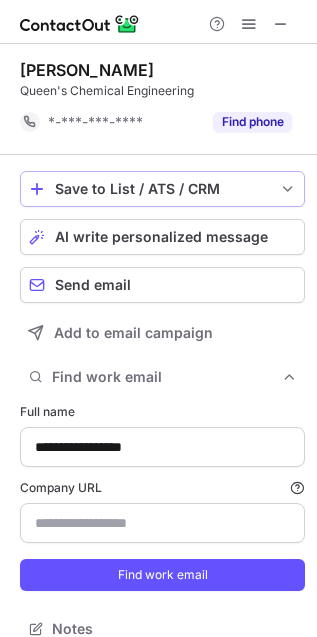 type on "**********" 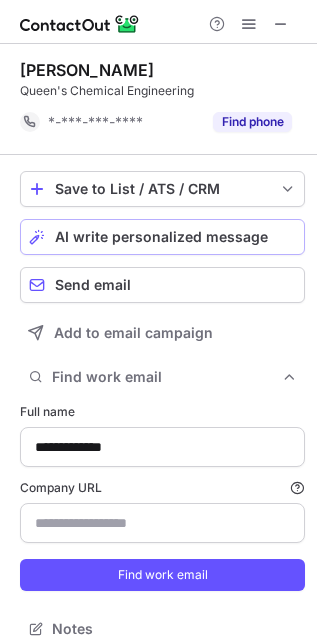 scroll, scrollTop: 10, scrollLeft: 10, axis: both 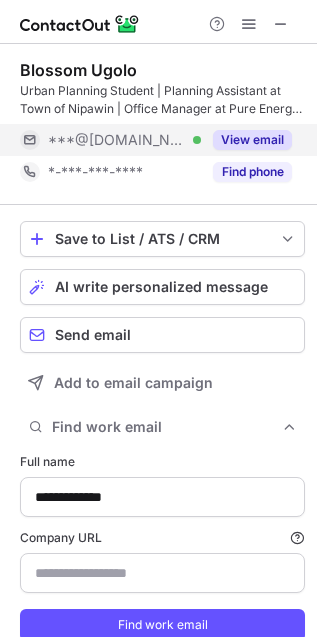 click on "View email" at bounding box center (246, 140) 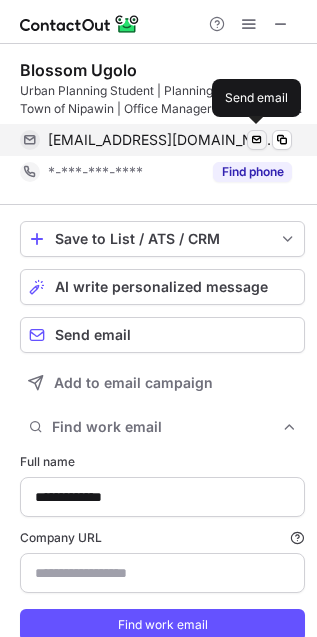click at bounding box center [257, 140] 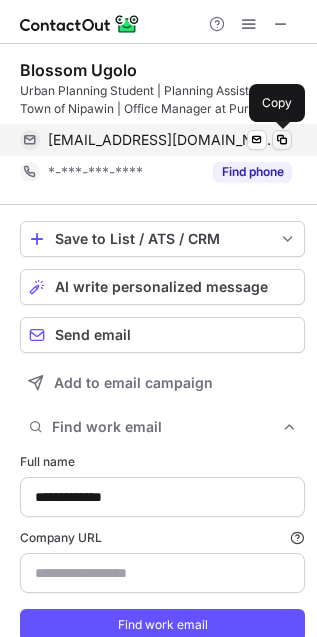 click at bounding box center (282, 140) 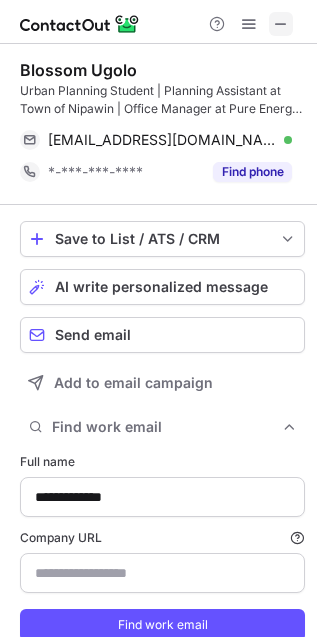 click at bounding box center [281, 24] 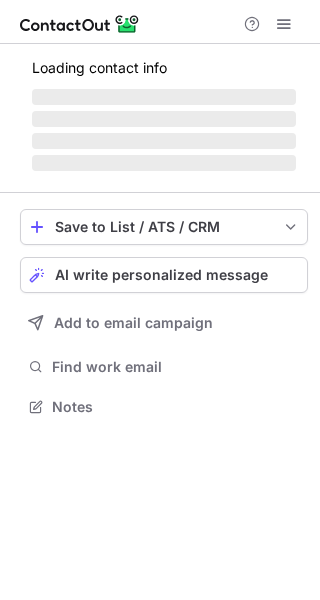 scroll, scrollTop: 0, scrollLeft: 0, axis: both 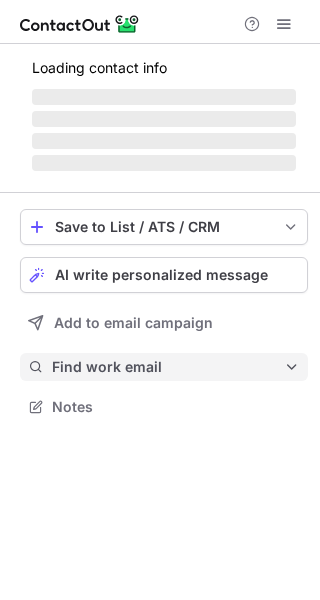 click on "Save to List / ATS / CRM List Select Lever Connect Greenhouse Connect Salesforce Connect Hubspot Connect Bullhorn Connect Zapier (100+ Applications) Connect Request a new integration AI write personalized message Add to email campaign Find work email Notes" at bounding box center [164, 315] 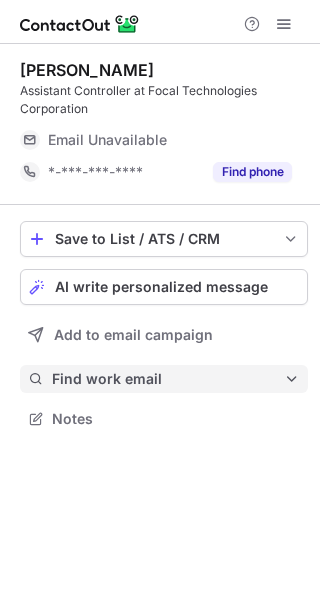 click on "Find work email" at bounding box center [164, 379] 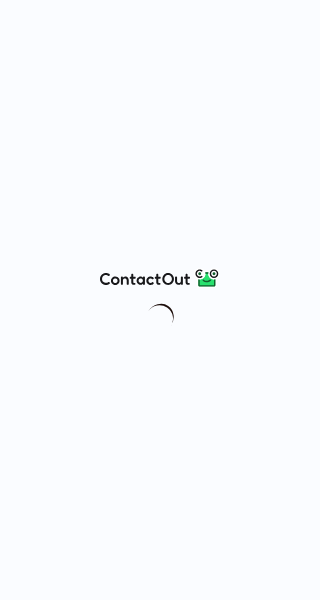 scroll, scrollTop: 0, scrollLeft: 0, axis: both 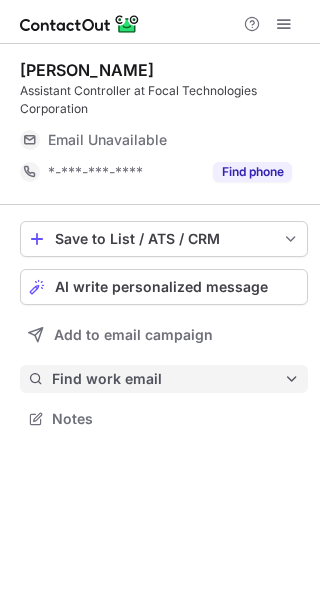 click on "Save to List / ATS / CRM List Select Lever Connect Greenhouse Connect Salesforce Connect Hubspot Connect Bullhorn Connect Zapier (100+ Applications) Connect Request a new integration AI write personalized message Add to email campaign Find work email Notes" at bounding box center (164, 327) 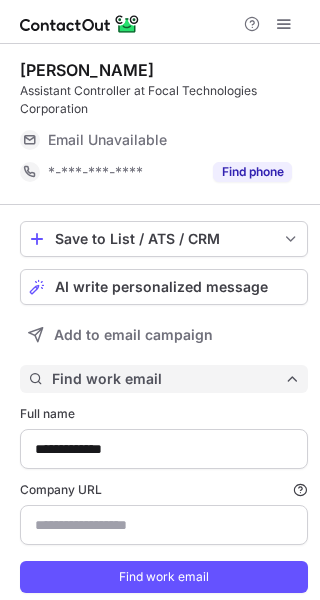 scroll, scrollTop: 10, scrollLeft: 10, axis: both 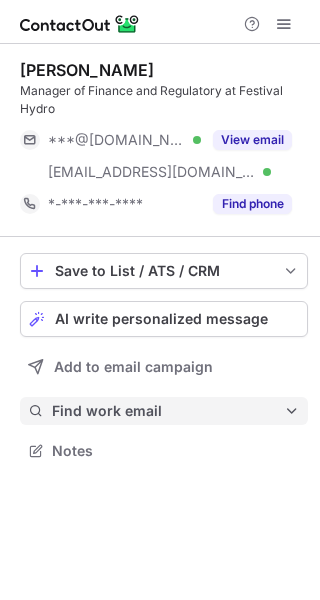 click on "Save to List / ATS / CRM List Select Lever Connect Greenhouse Connect Salesforce Connect Hubspot Connect Bullhorn Connect Zapier (100+ Applications) Connect Request a new integration AI write personalized message Add to email campaign Find work email Notes" at bounding box center (164, 359) 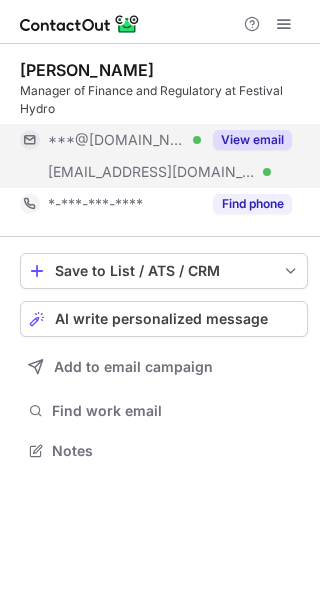 click on "***@uwo.ca Verified" at bounding box center [110, 172] 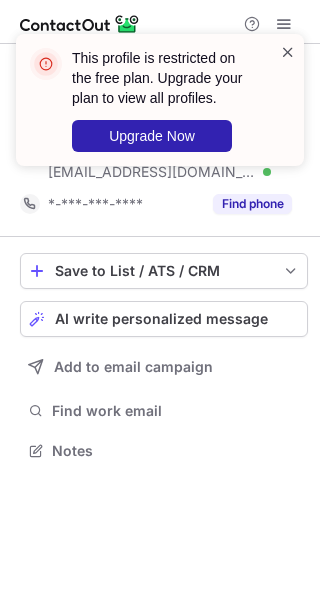 click at bounding box center (288, 52) 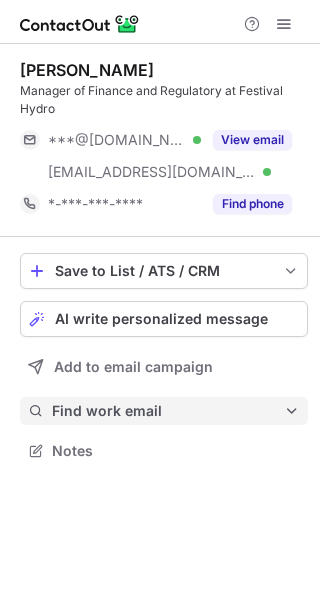 click on "Find work email" at bounding box center (164, 411) 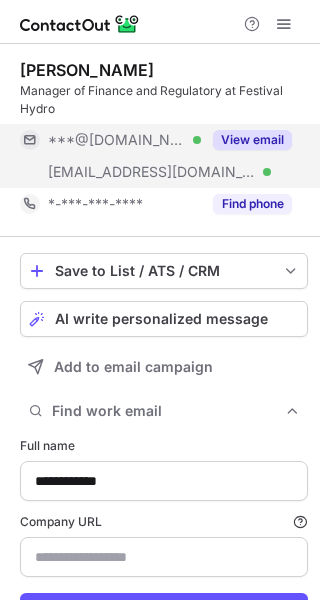 click on "***@gmail.com Verified" at bounding box center (124, 140) 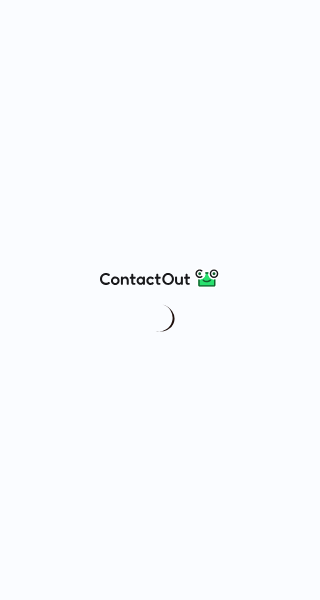 scroll, scrollTop: 0, scrollLeft: 0, axis: both 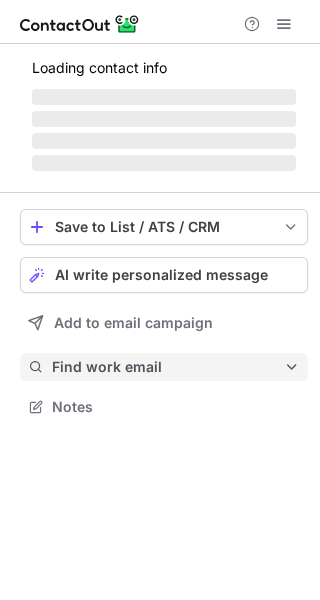 click on "Find work email" at bounding box center (168, 367) 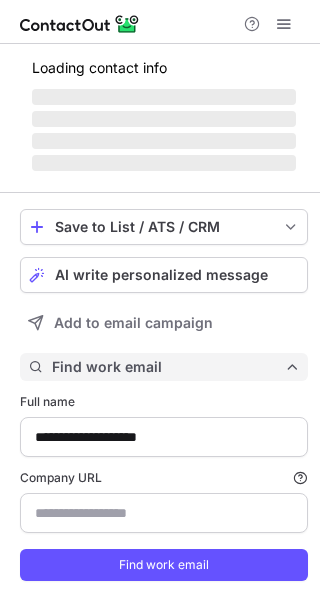 scroll, scrollTop: 10, scrollLeft: 10, axis: both 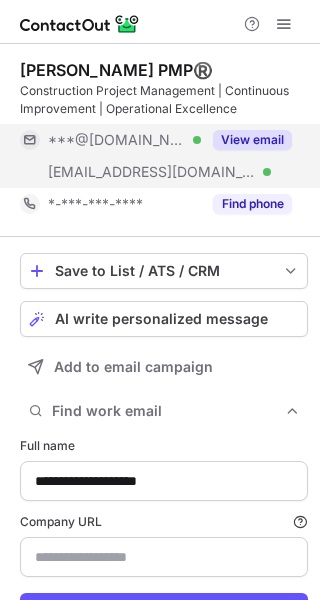 click on "View email" at bounding box center [246, 140] 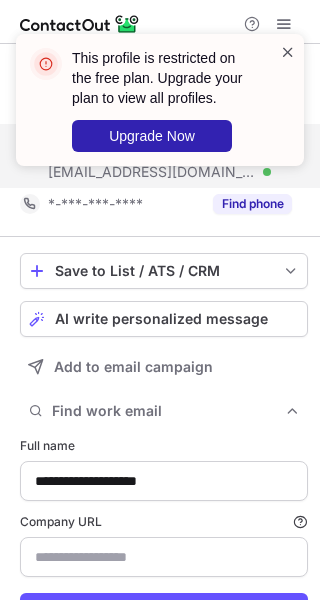 click at bounding box center (288, 52) 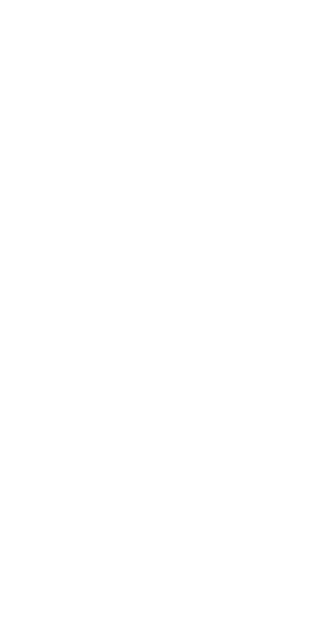 scroll, scrollTop: 0, scrollLeft: 0, axis: both 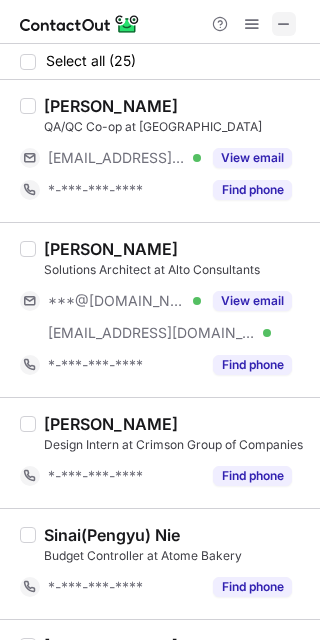 click at bounding box center [284, 24] 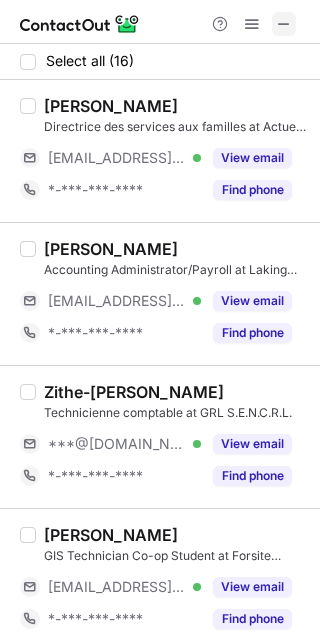 click at bounding box center (284, 24) 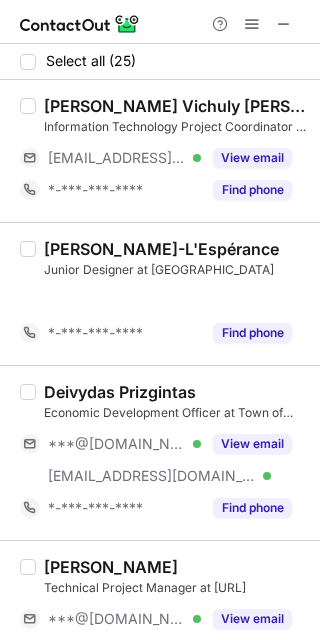 click at bounding box center (284, 24) 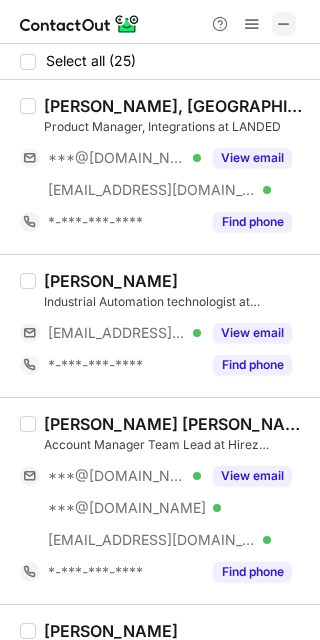 click at bounding box center (284, 24) 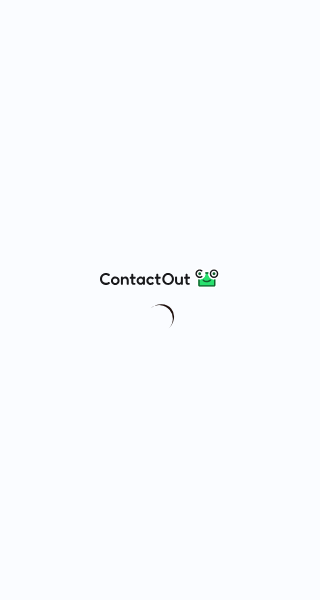 scroll, scrollTop: 0, scrollLeft: 0, axis: both 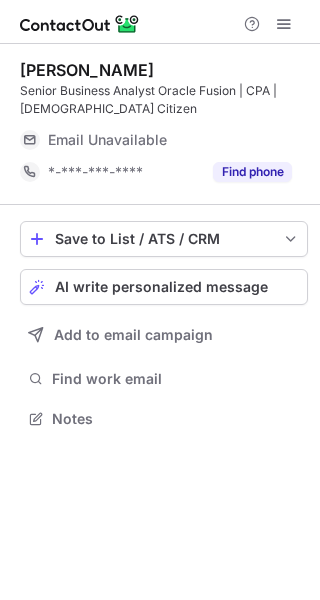 click on "Save to List / ATS / CRM List Select Lever Connect Greenhouse Connect Salesforce Connect Hubspot Connect Bullhorn Connect Zapier (100+ Applications) Connect Request a new integration AI write personalized message Add to email campaign Find work email Notes" at bounding box center (164, 327) 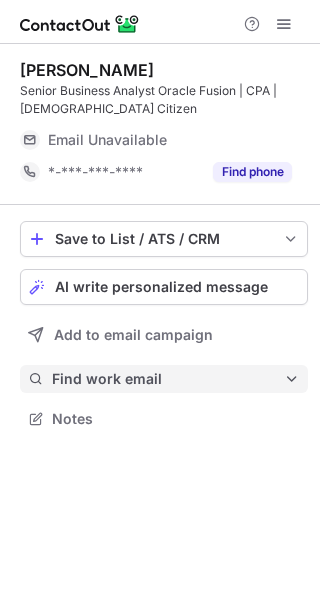 click on "Find work email" at bounding box center (168, 379) 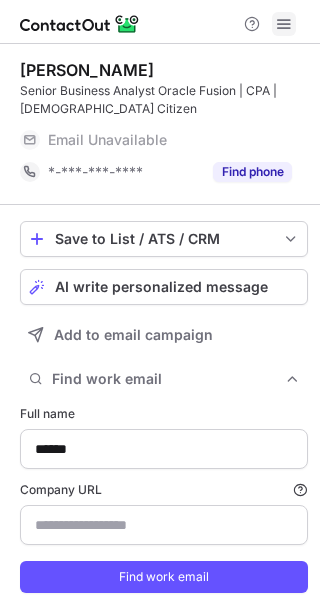 click at bounding box center [284, 24] 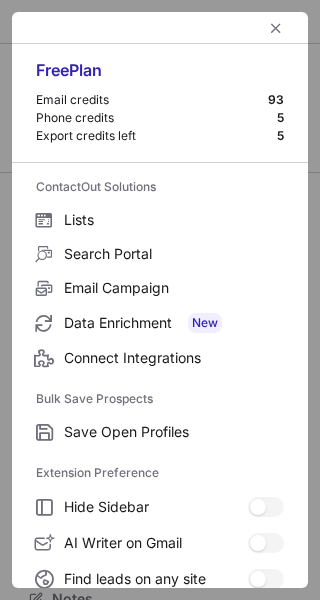 scroll, scrollTop: 585, scrollLeft: 306, axis: both 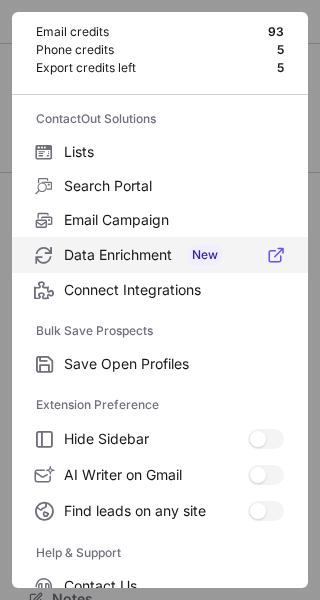 click on "New" at bounding box center (205, 255) 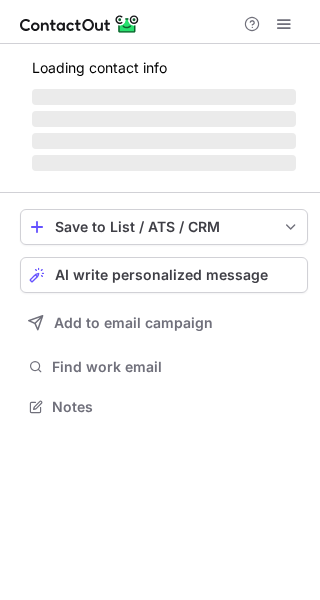 scroll, scrollTop: 0, scrollLeft: 0, axis: both 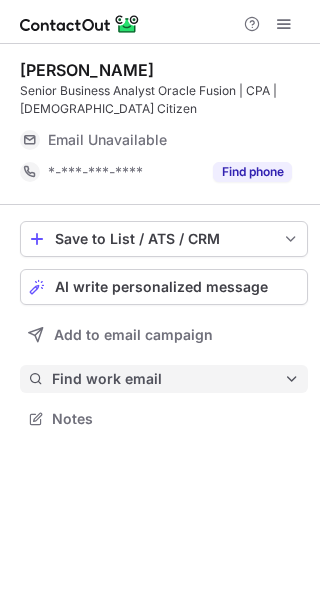 click on "Find work email" at bounding box center (168, 379) 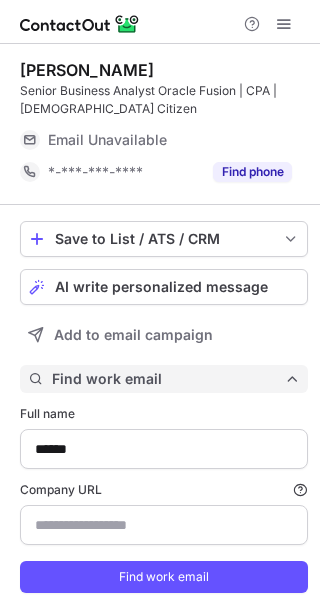scroll, scrollTop: 10, scrollLeft: 10, axis: both 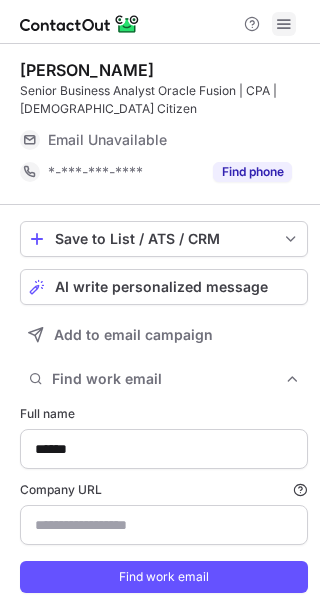 click at bounding box center [284, 24] 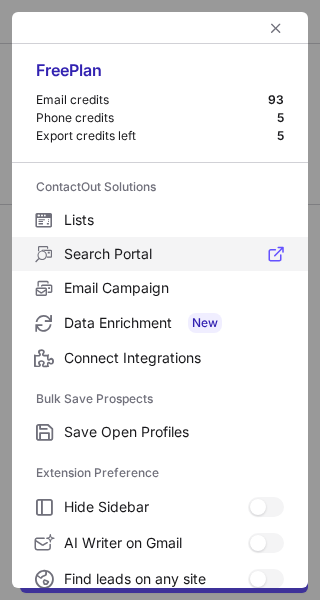 scroll, scrollTop: 585, scrollLeft: 306, axis: both 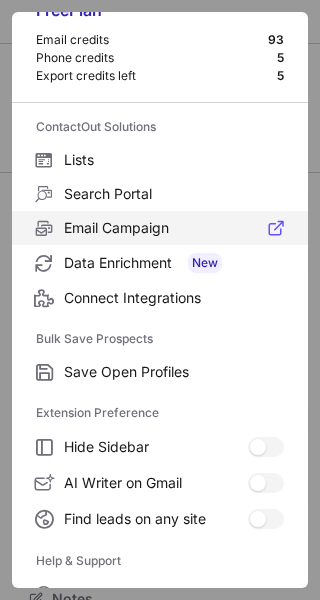 click on "Email Campaign" at bounding box center (174, 228) 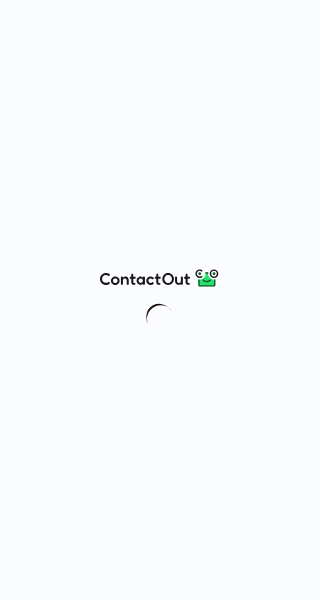 scroll, scrollTop: 0, scrollLeft: 0, axis: both 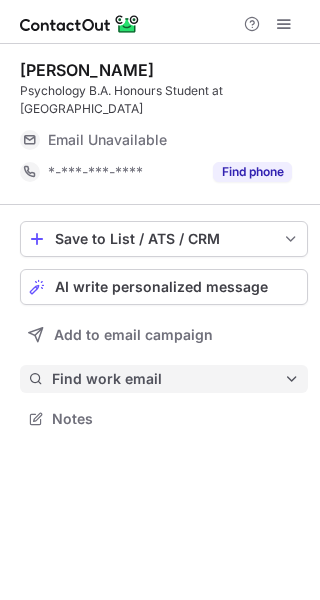 click on "Find work email" at bounding box center (168, 379) 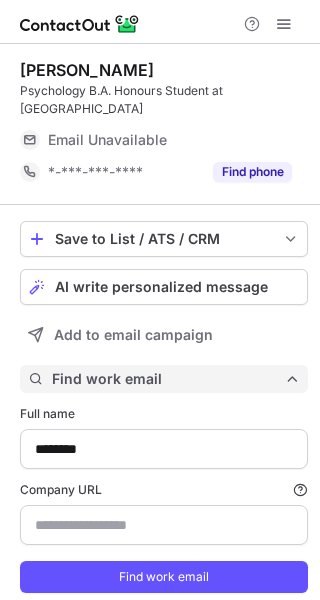 scroll, scrollTop: 10, scrollLeft: 10, axis: both 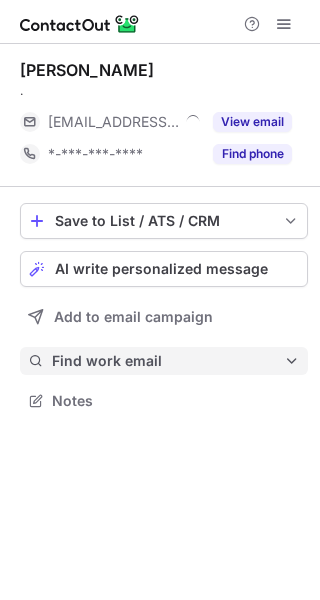 click on "Find work email" at bounding box center [168, 361] 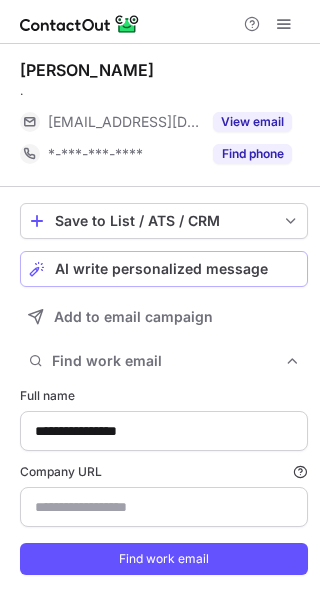 click on "AI write personalized message" at bounding box center [161, 269] 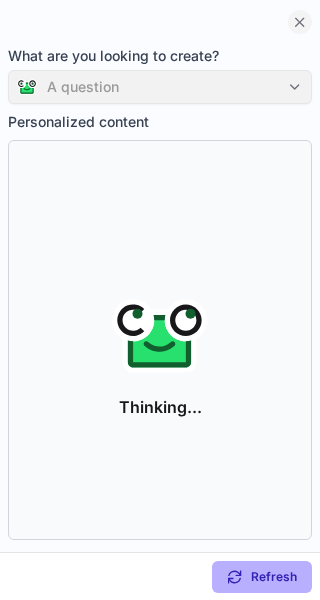 click at bounding box center (300, 22) 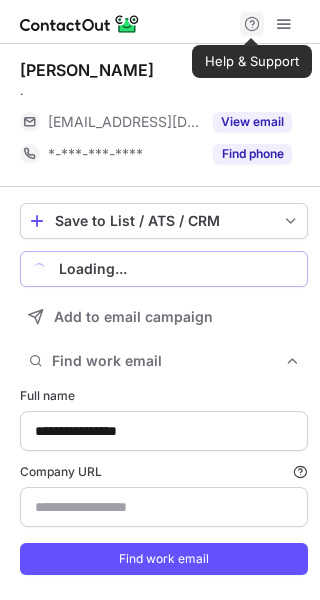 click at bounding box center [252, 24] 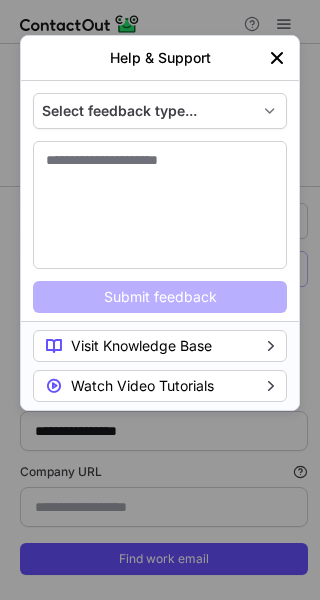 click at bounding box center (277, 58) 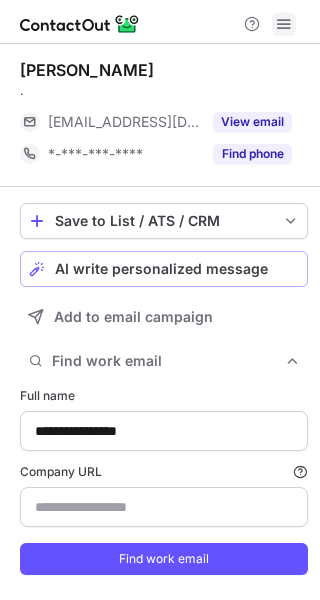 click at bounding box center [284, 24] 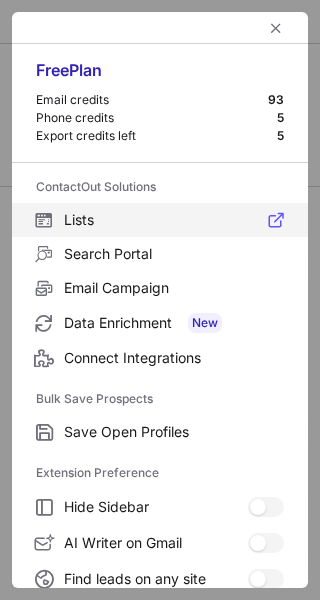 click on "Lists" at bounding box center [160, 220] 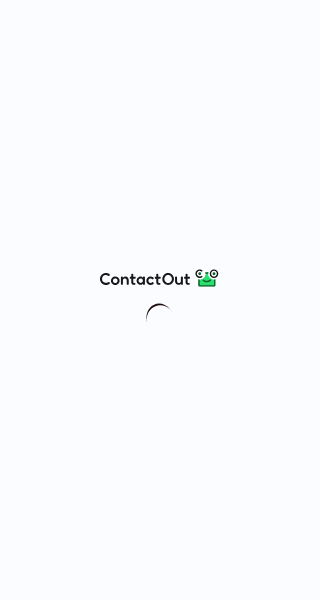 scroll, scrollTop: 0, scrollLeft: 0, axis: both 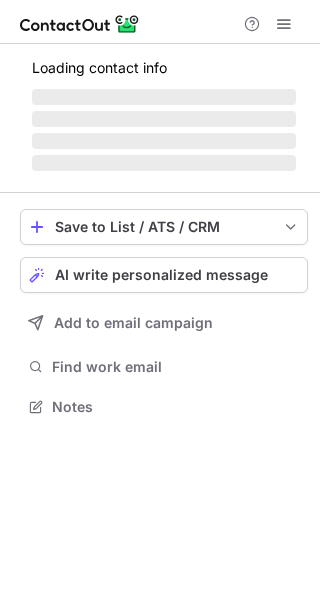 click on "Find work email" at bounding box center [164, 367] 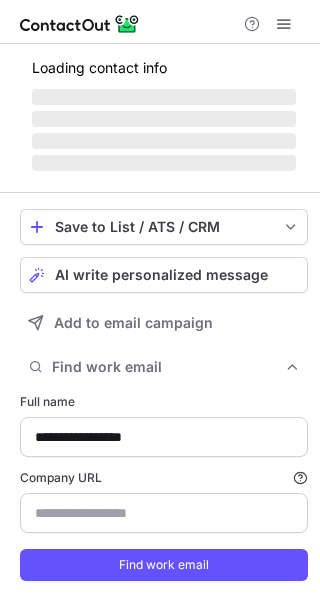scroll, scrollTop: 10, scrollLeft: 10, axis: both 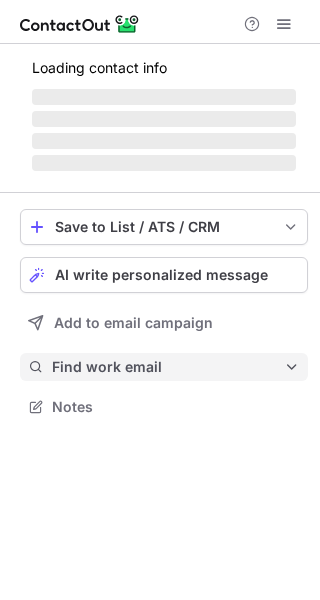 click on "Find work email" at bounding box center [168, 367] 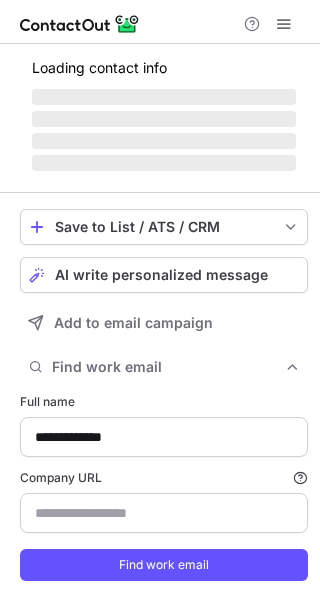scroll, scrollTop: 10, scrollLeft: 10, axis: both 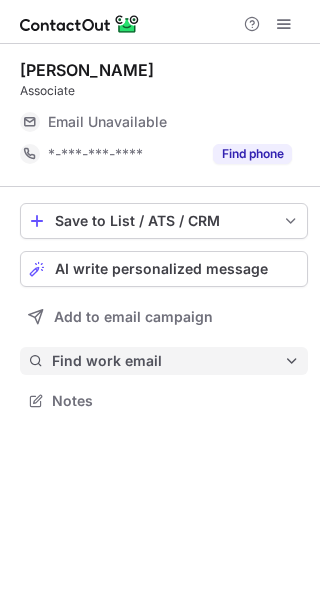 click on "Find work email" at bounding box center [168, 361] 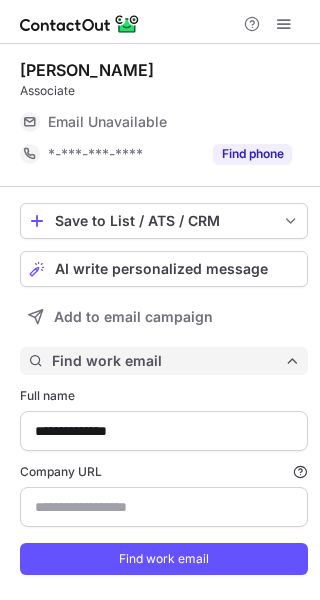 scroll, scrollTop: 10, scrollLeft: 10, axis: both 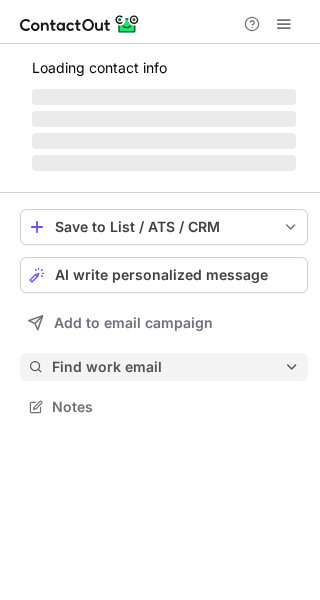 click on "Find work email" at bounding box center [168, 367] 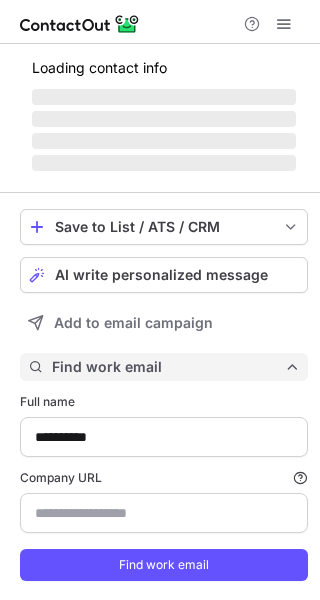 scroll, scrollTop: 10, scrollLeft: 10, axis: both 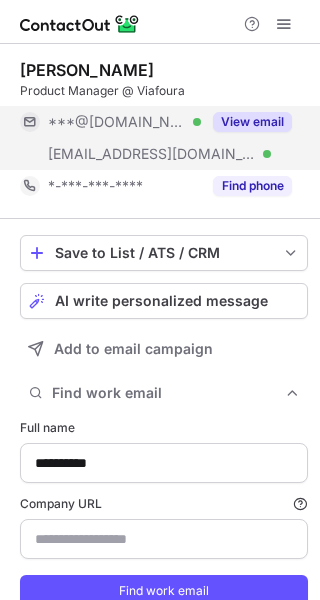click on "***@zenduit.com Verified" at bounding box center (124, 154) 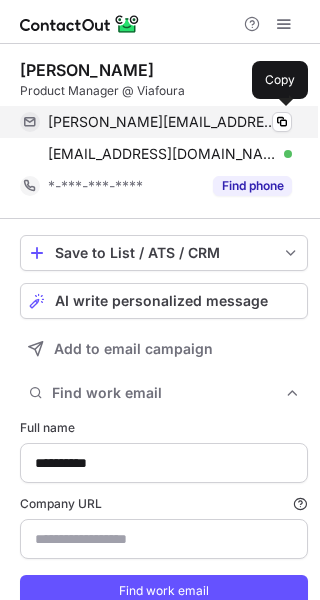 click on "wong.aiden@hotmail.com Verified" at bounding box center [170, 122] 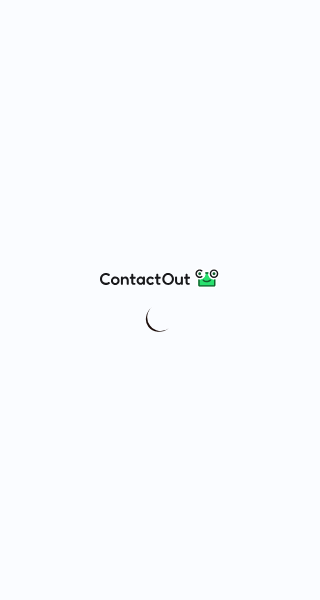 scroll, scrollTop: 0, scrollLeft: 0, axis: both 